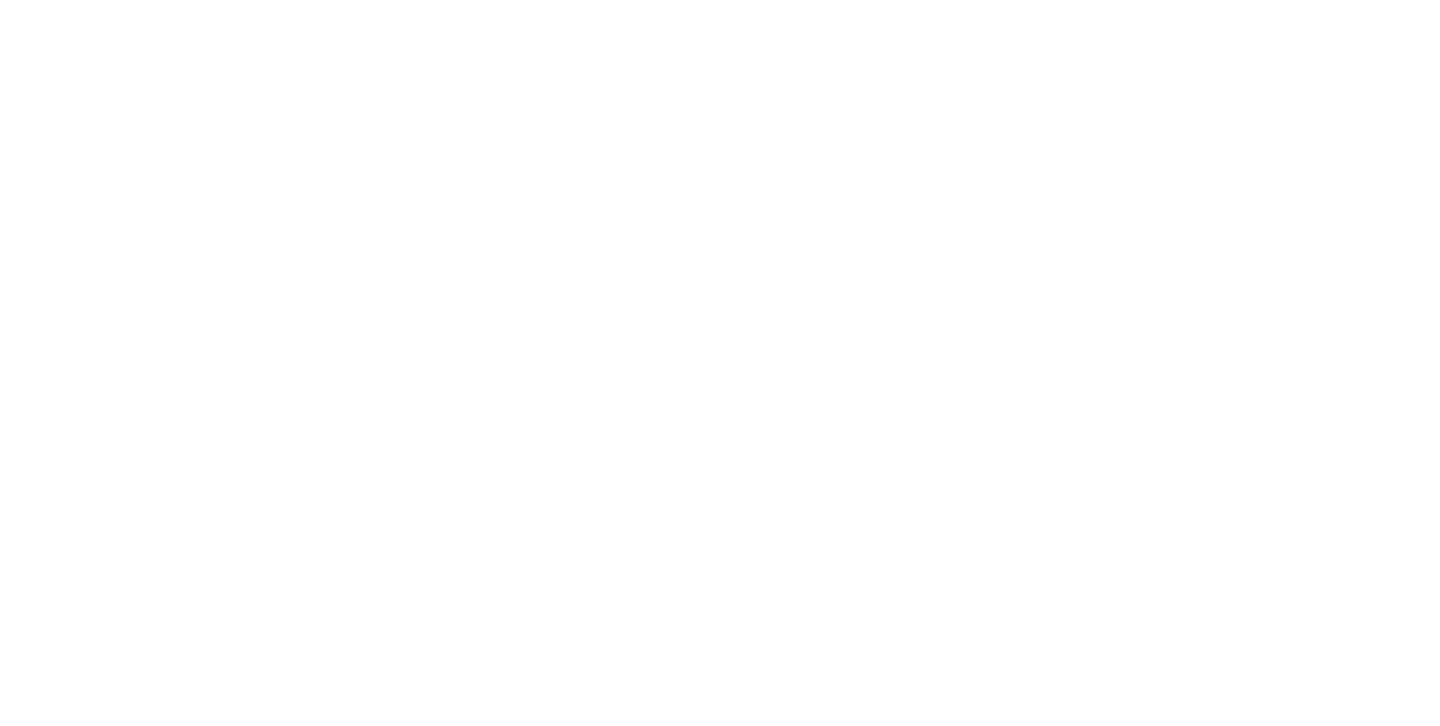 scroll, scrollTop: 0, scrollLeft: 0, axis: both 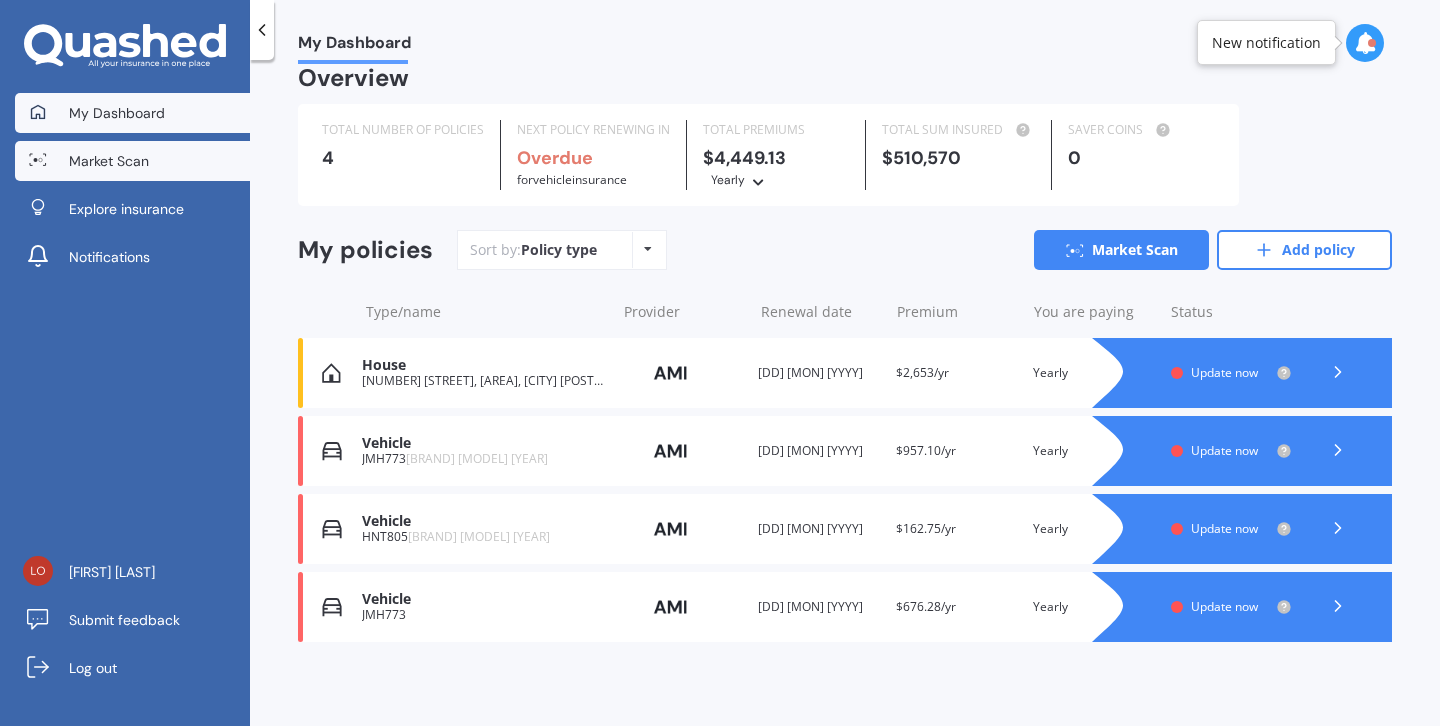 click on "Market Scan" at bounding box center [132, 161] 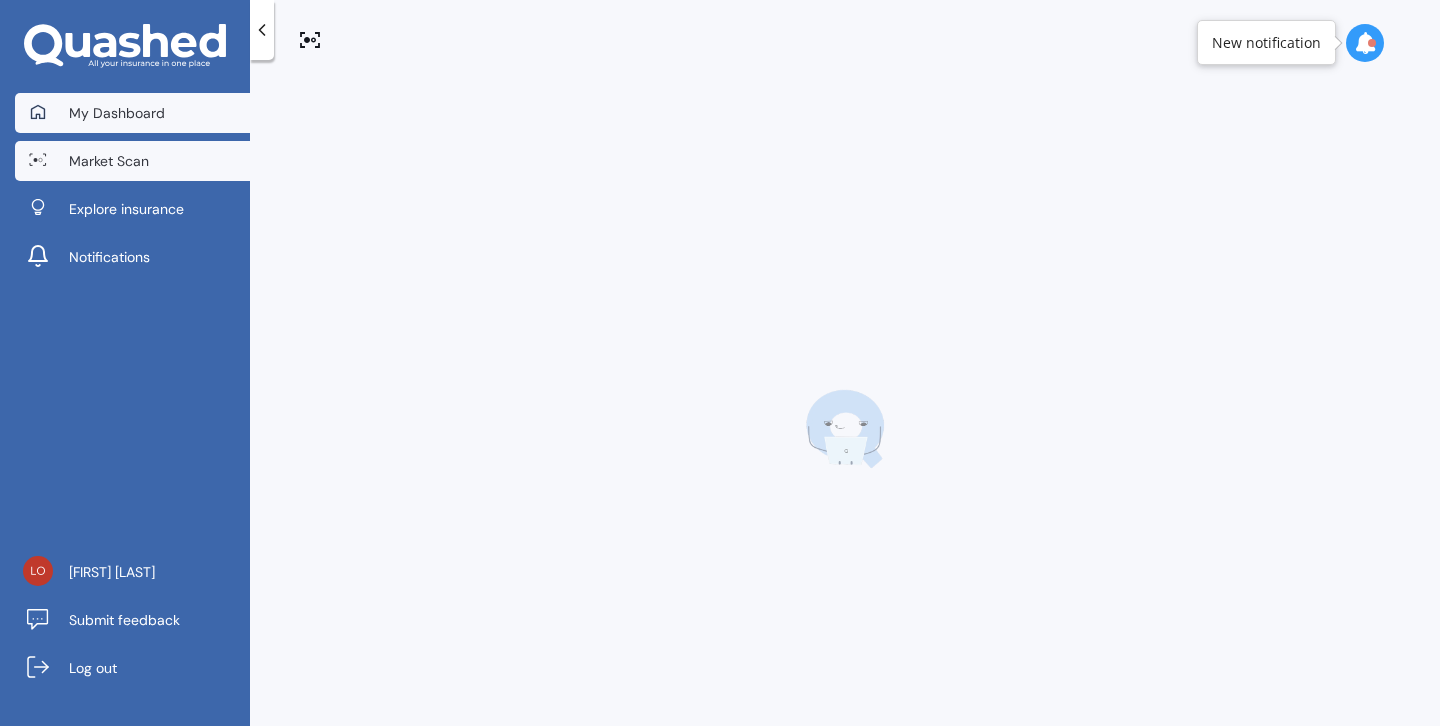 scroll, scrollTop: 0, scrollLeft: 0, axis: both 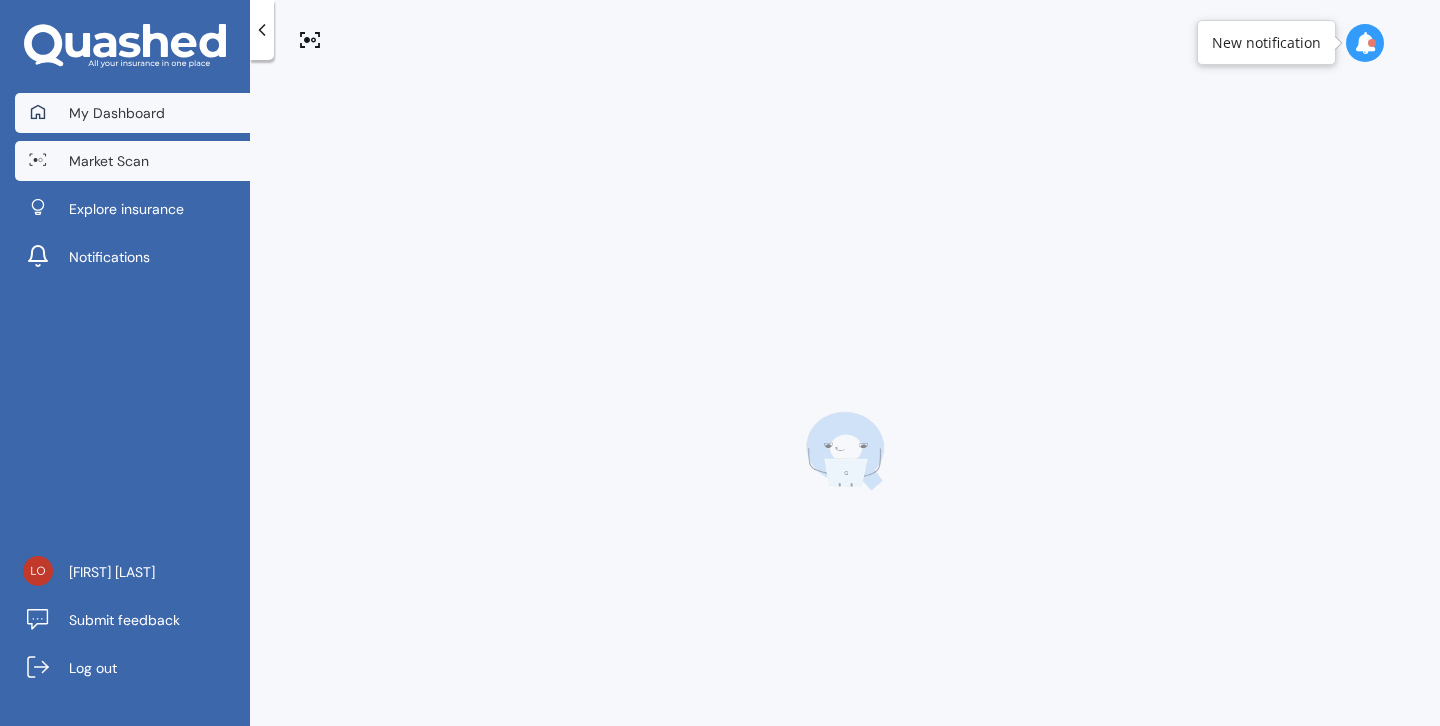 click on "My Dashboard" at bounding box center [117, 113] 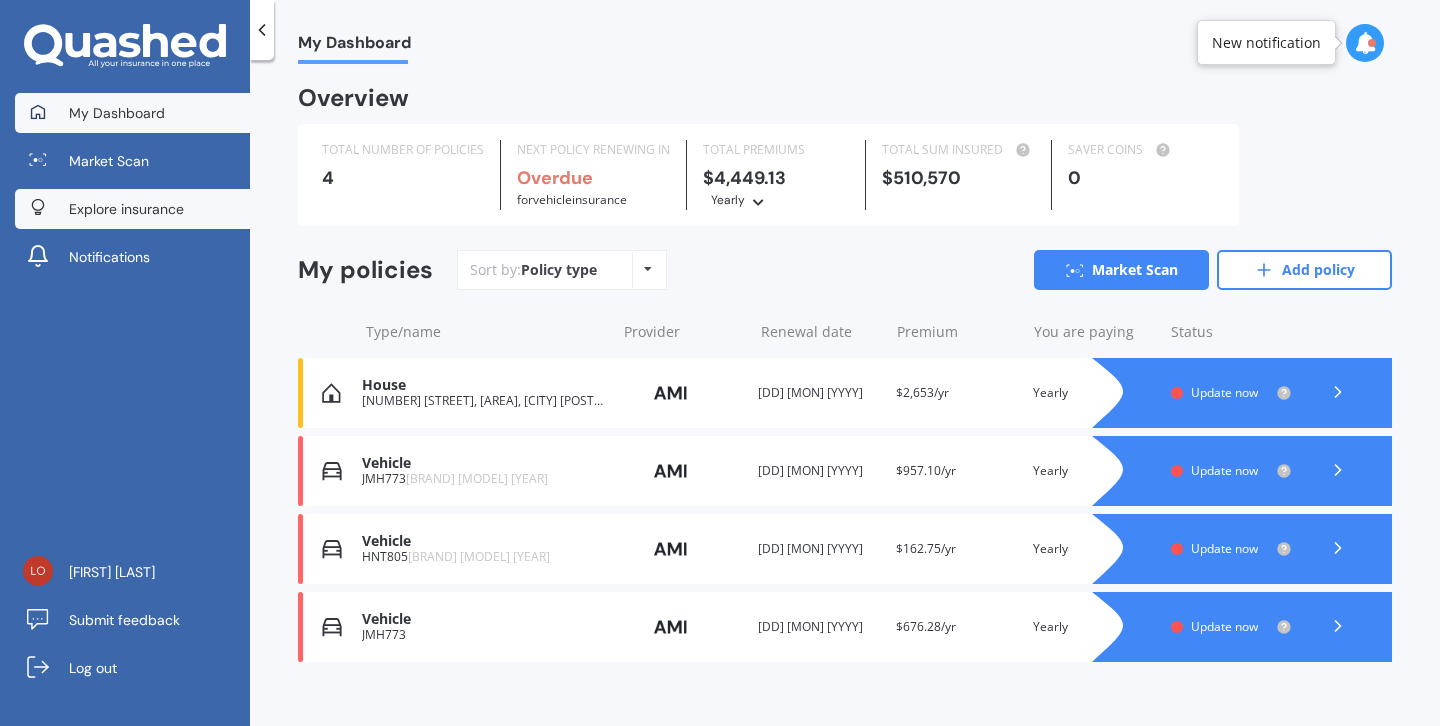 click on "Explore insurance" at bounding box center (126, 209) 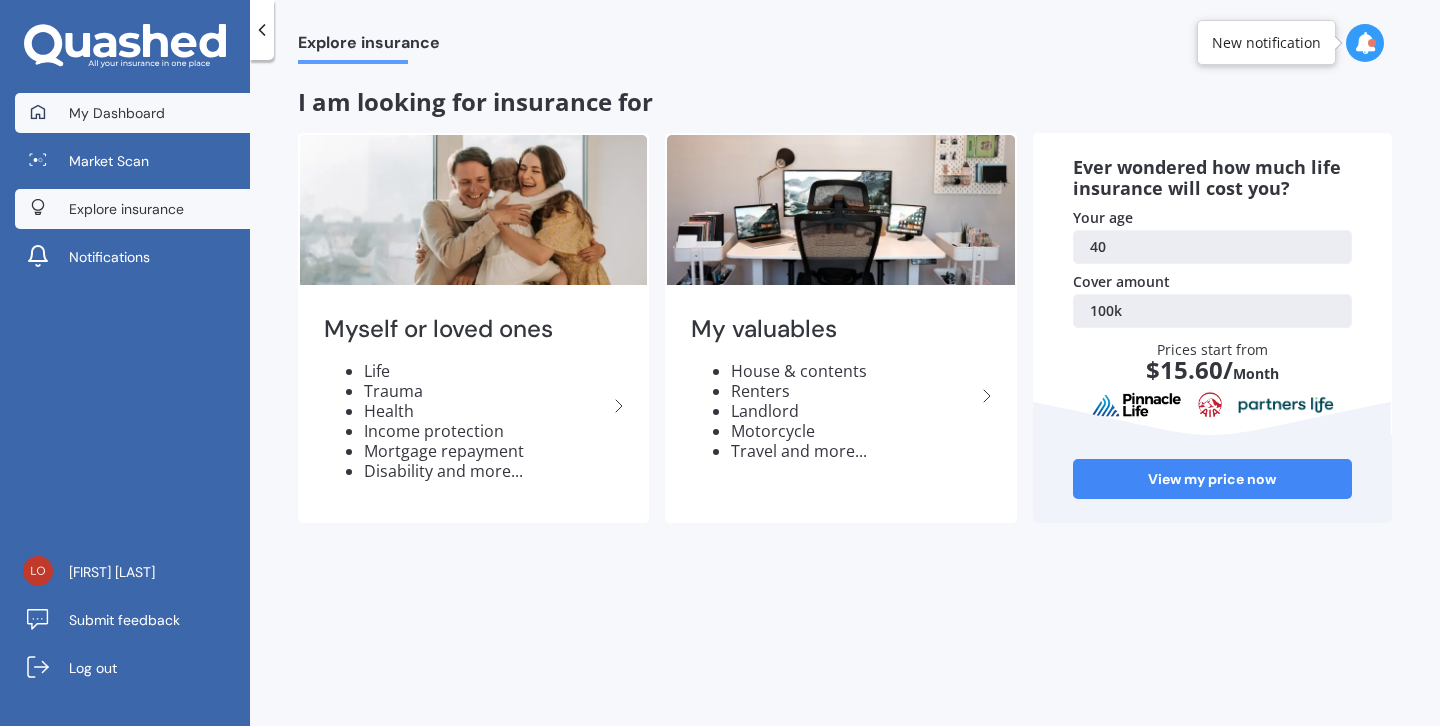 click on "My Dashboard" at bounding box center [117, 113] 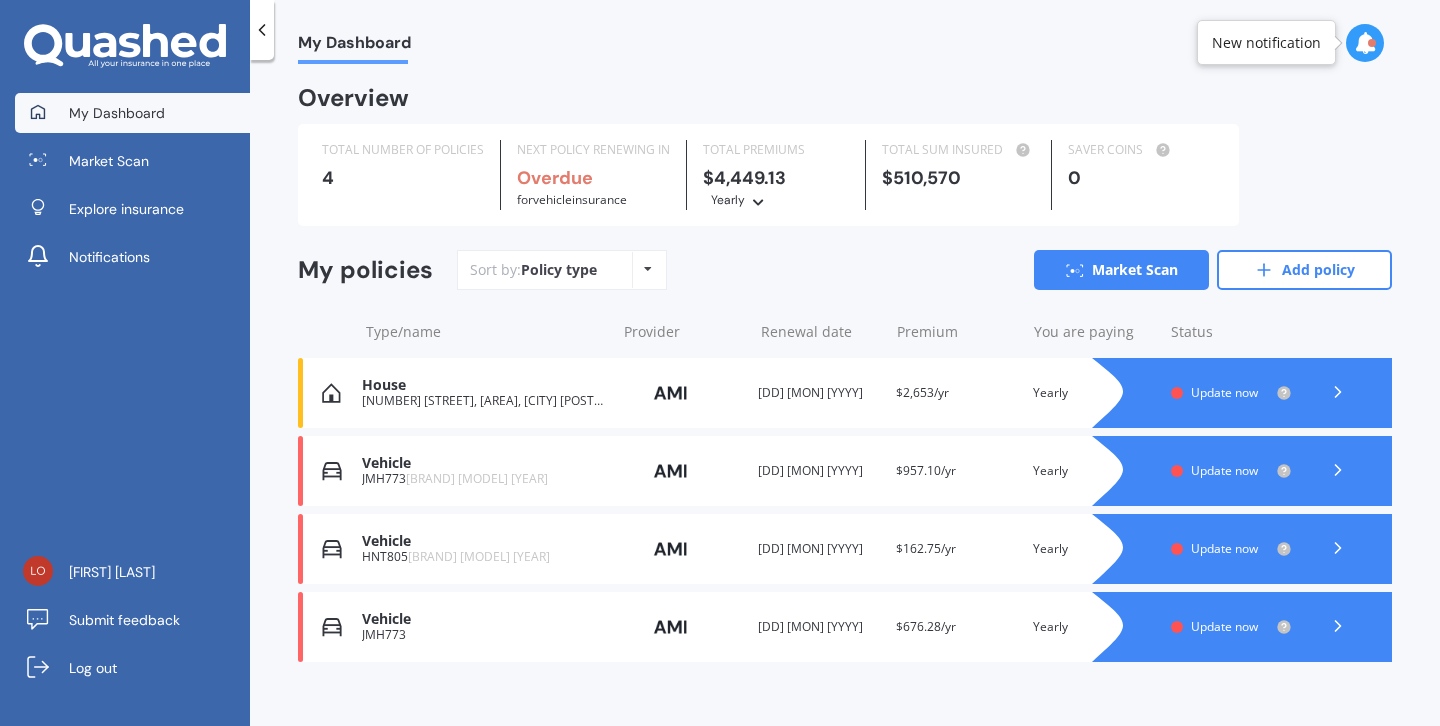 click on "Update now" at bounding box center (1231, 627) 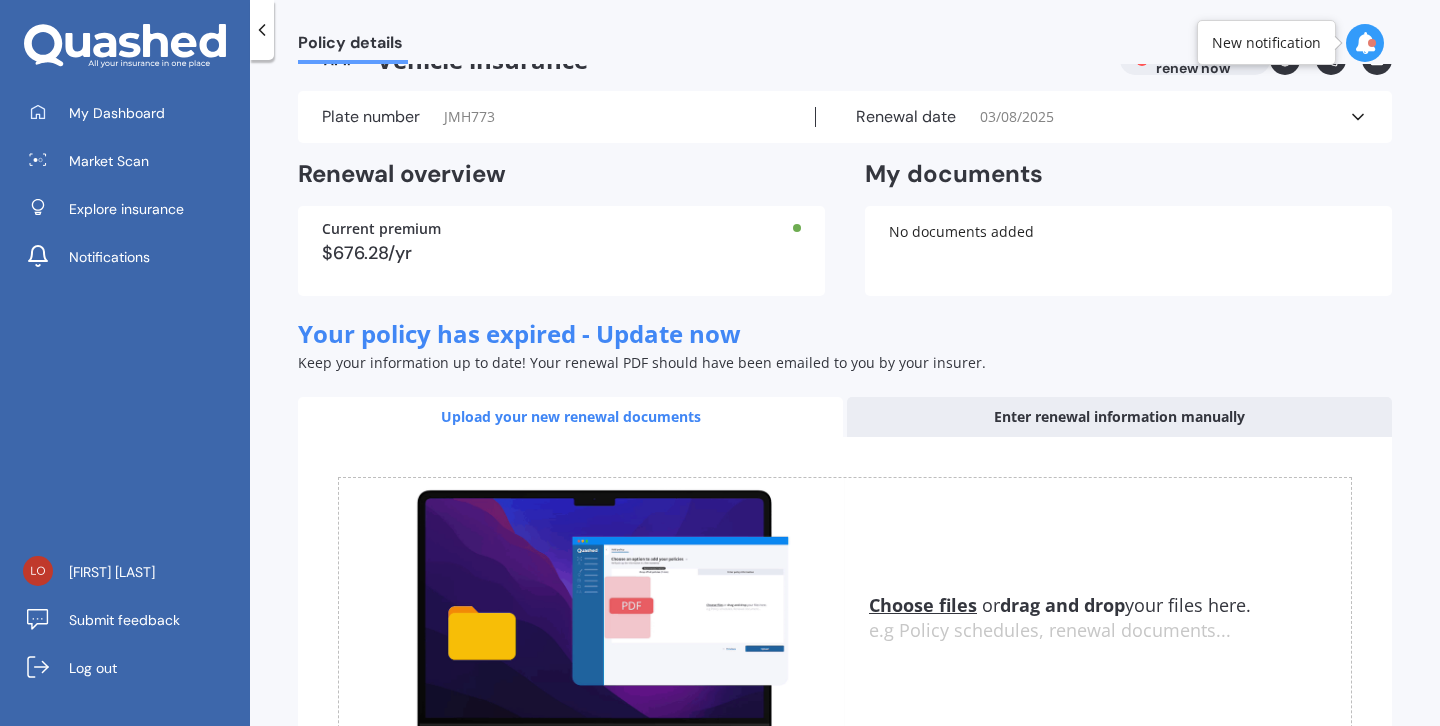 scroll, scrollTop: 212, scrollLeft: 0, axis: vertical 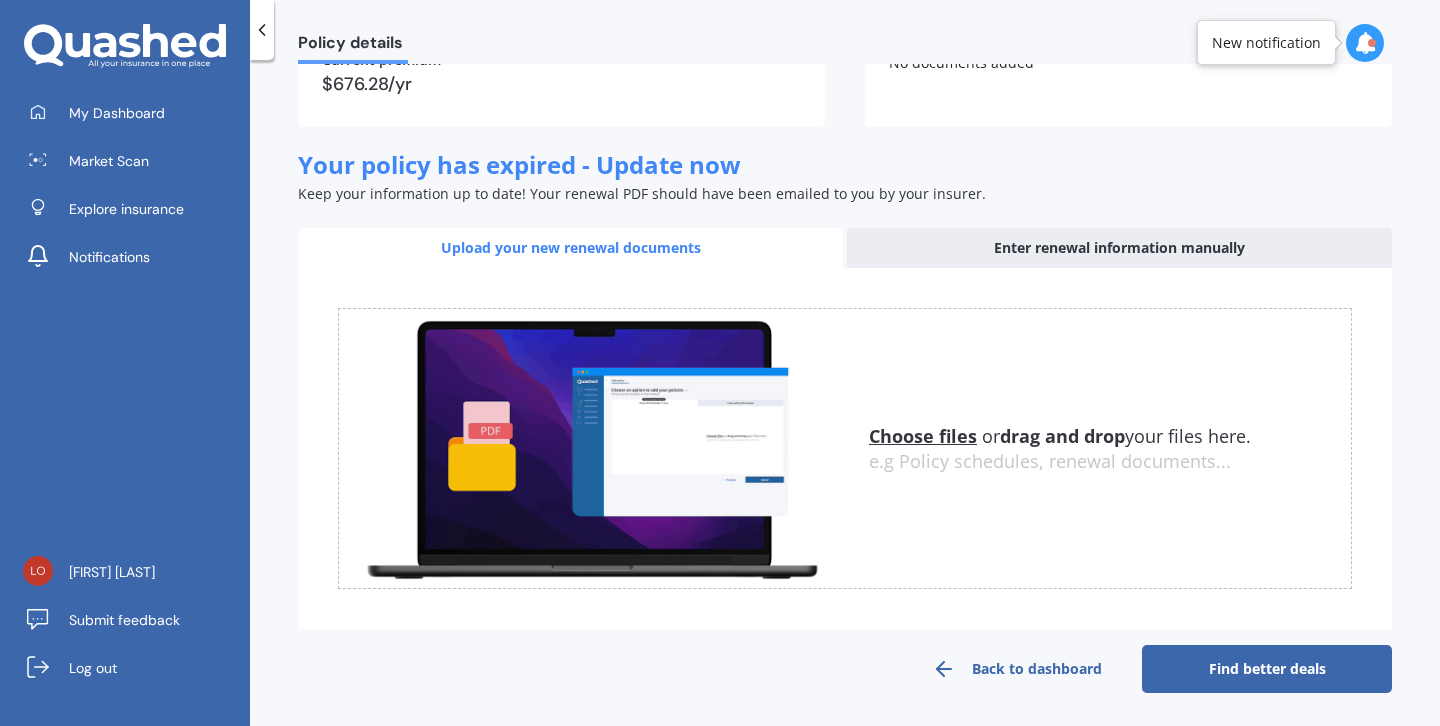 click on "Find better deals" at bounding box center [1267, 669] 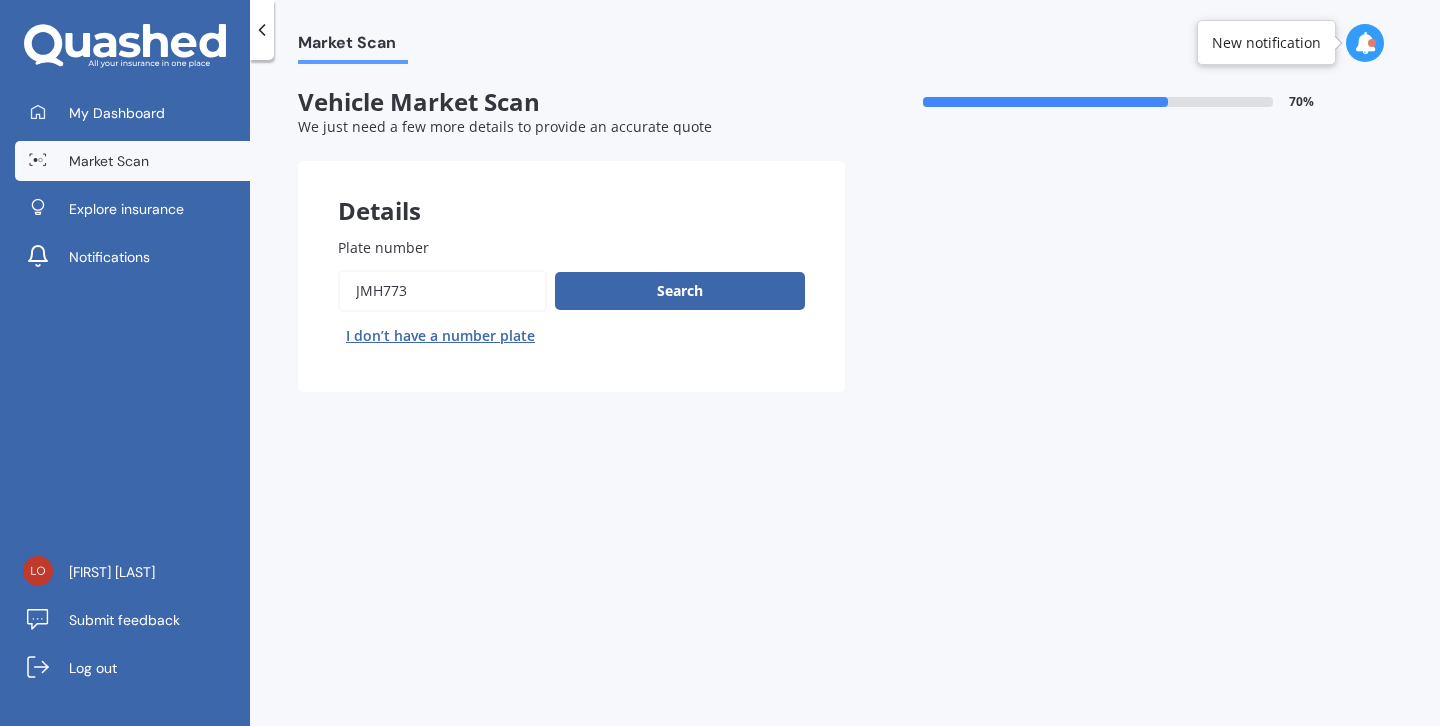 scroll, scrollTop: 0, scrollLeft: 0, axis: both 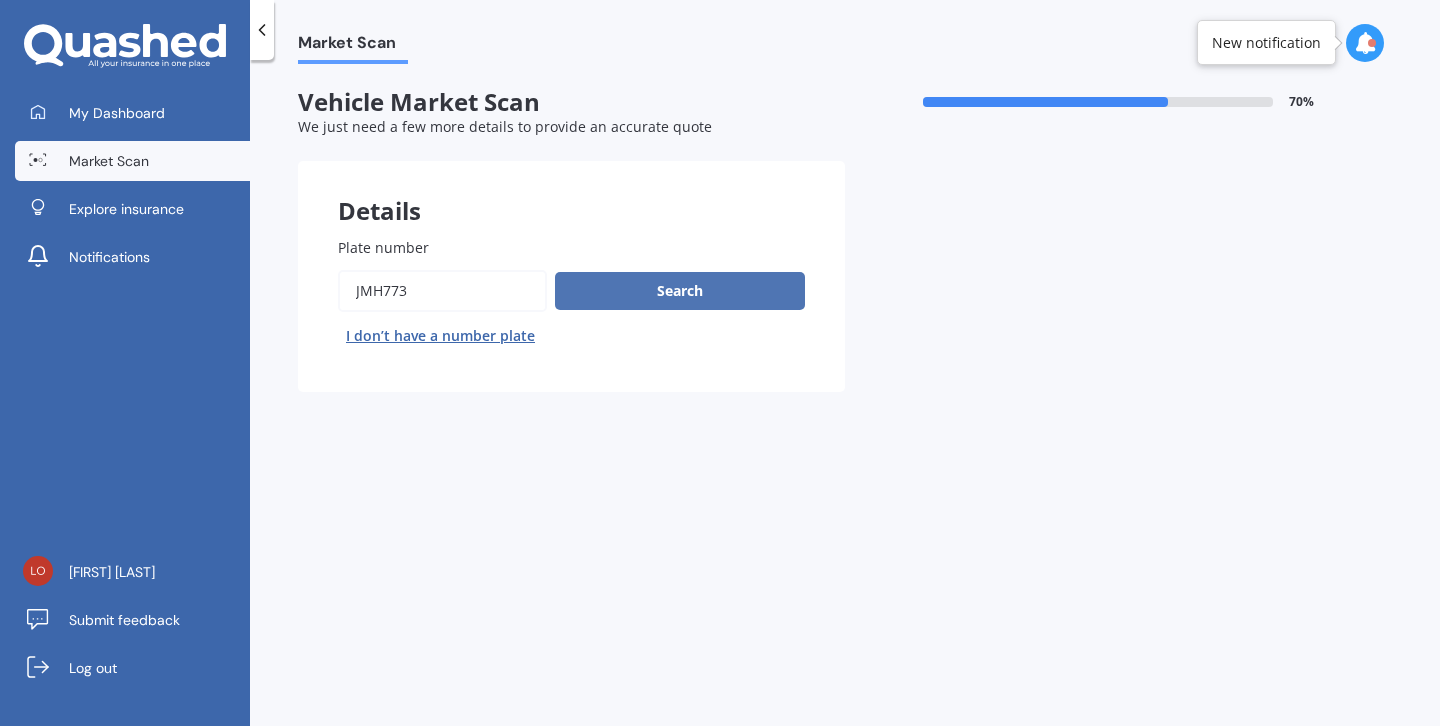 click on "Search" at bounding box center [680, 291] 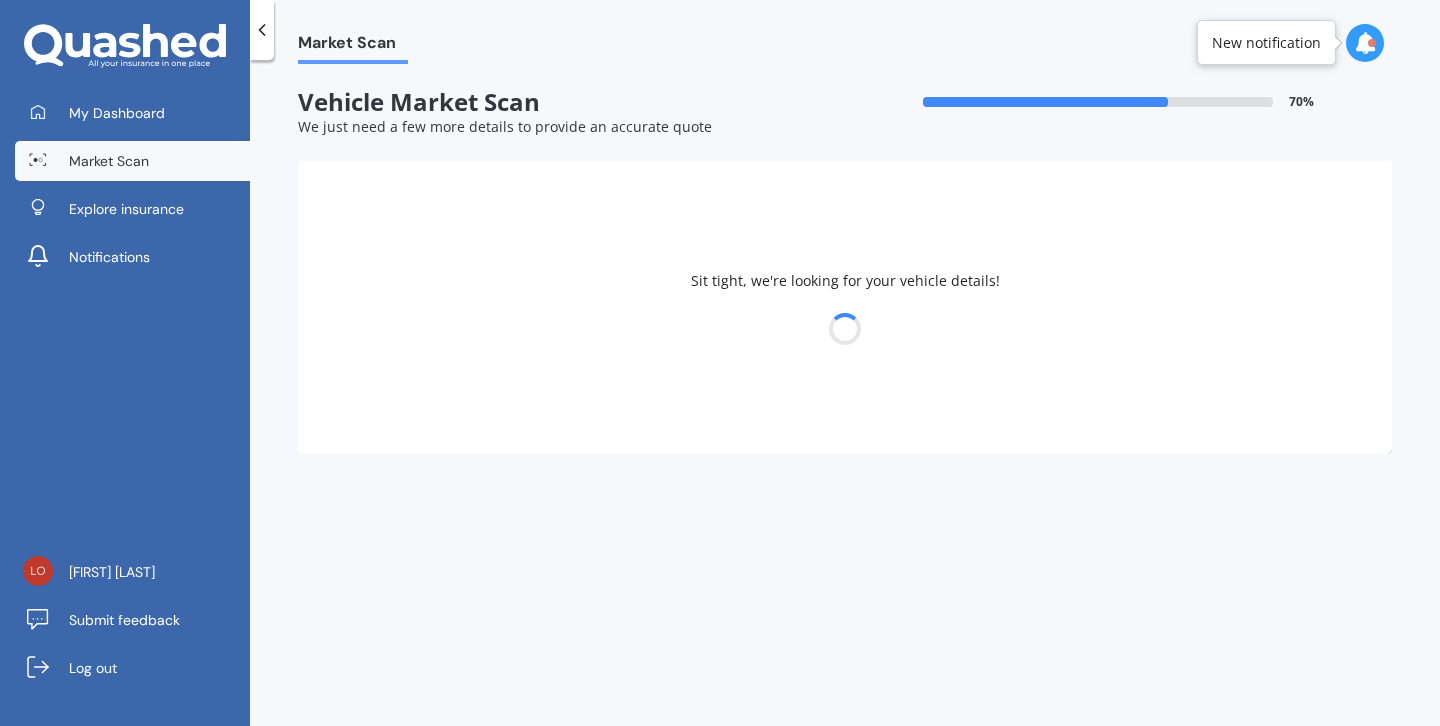 select on "BMW" 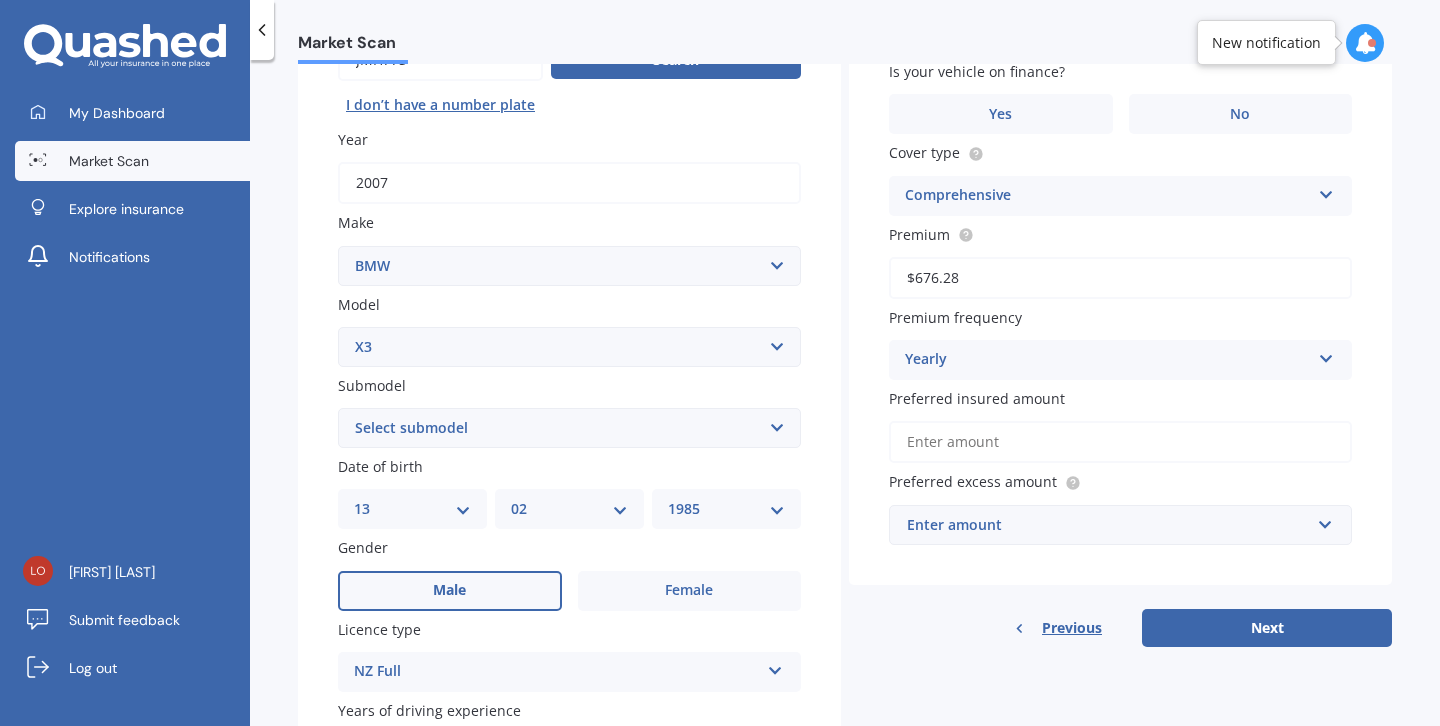 scroll, scrollTop: 267, scrollLeft: 0, axis: vertical 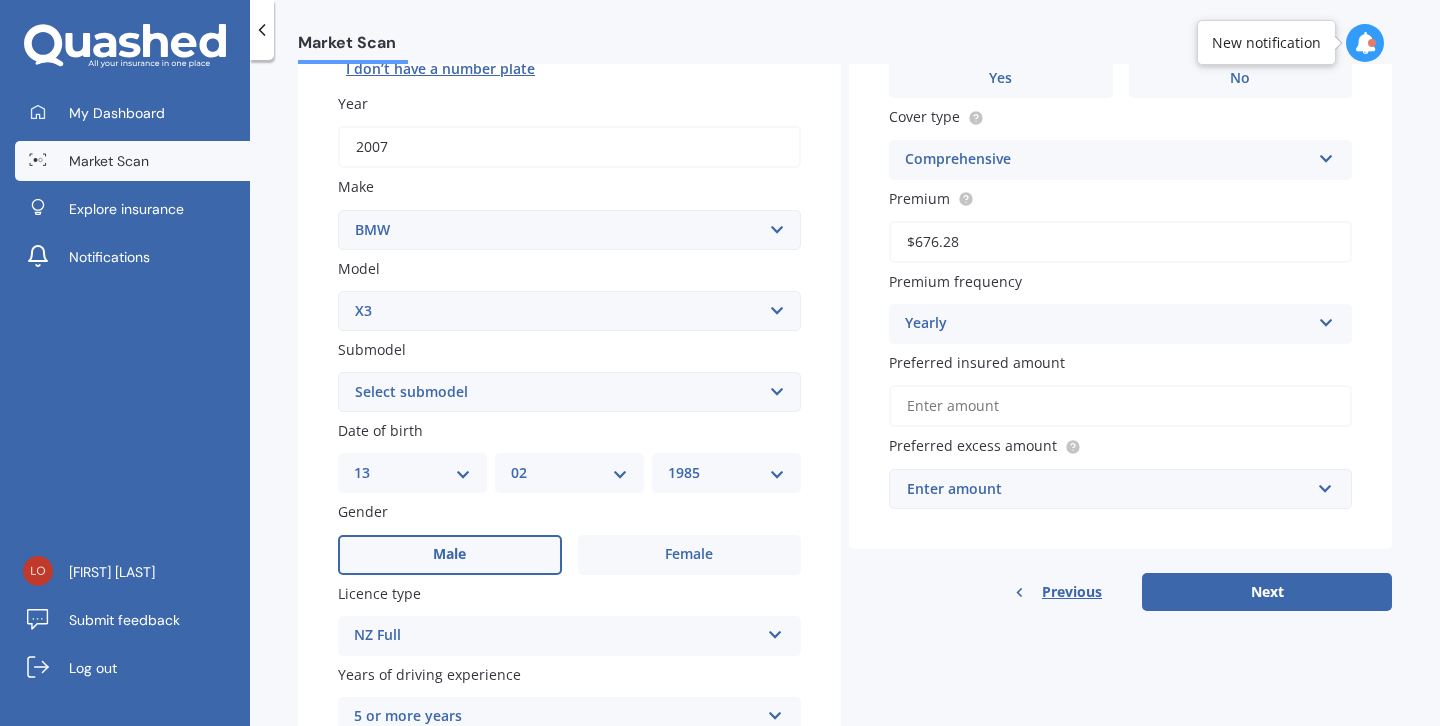 click on "Select submodel (All other) 2.0d 2.5i 3.0d 3.0i M CP 3.0PT/4WD/8AT M40I X301 2.0PT/4WD/8AT" at bounding box center (569, 392) 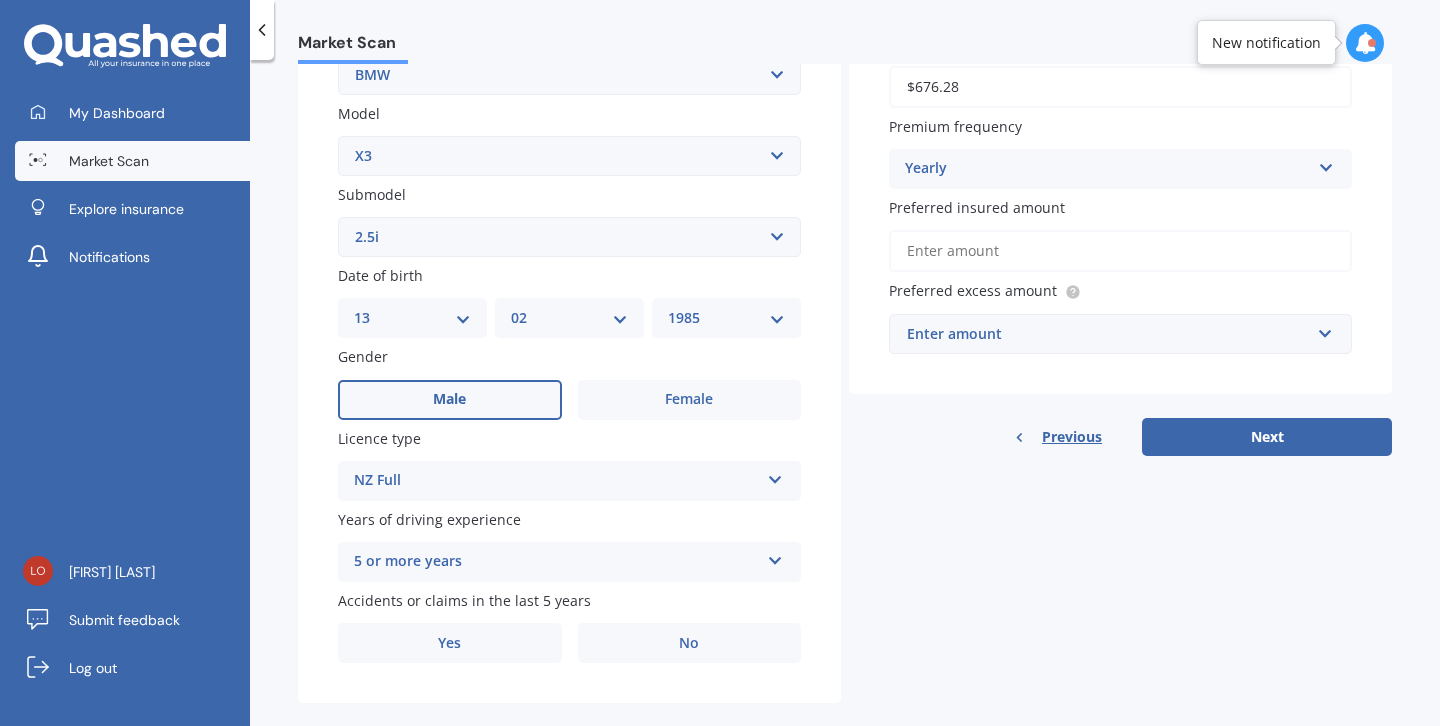 scroll, scrollTop: 451, scrollLeft: 0, axis: vertical 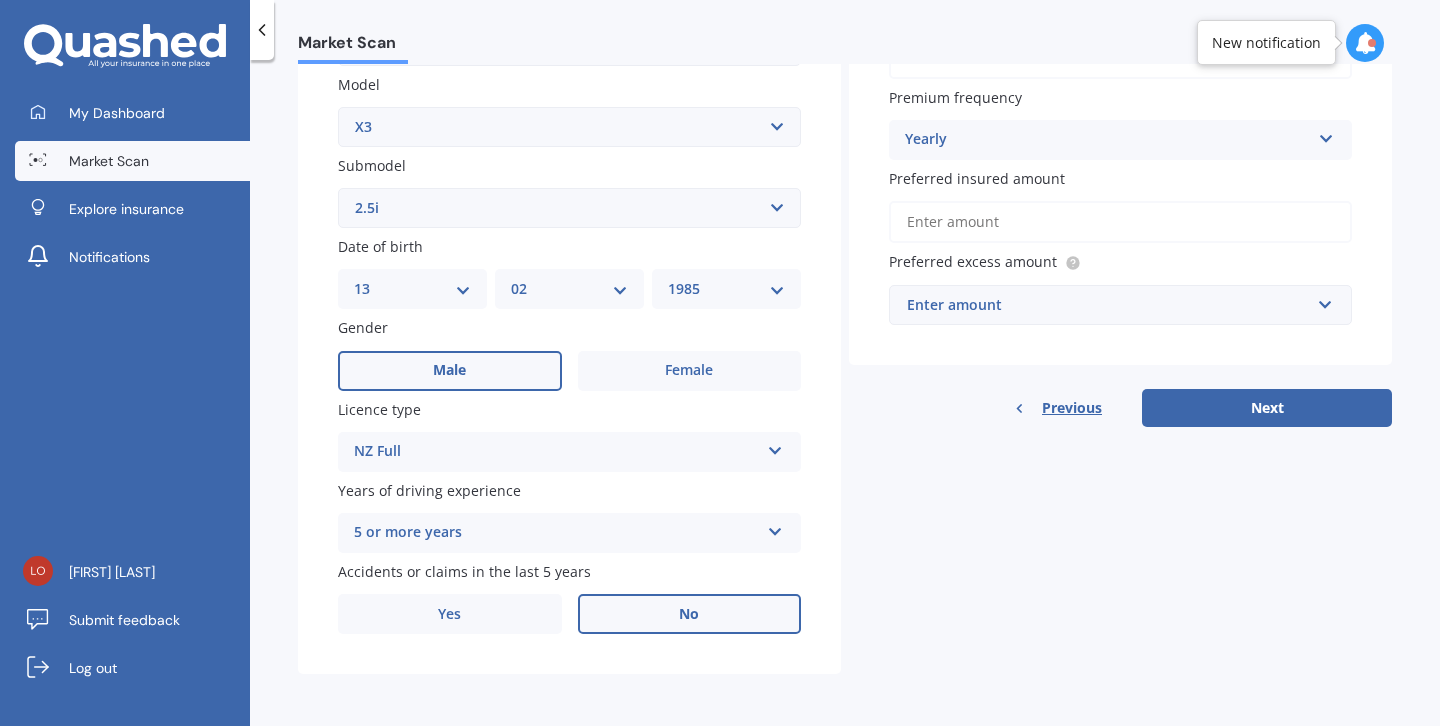 click on "No" at bounding box center [689, 614] 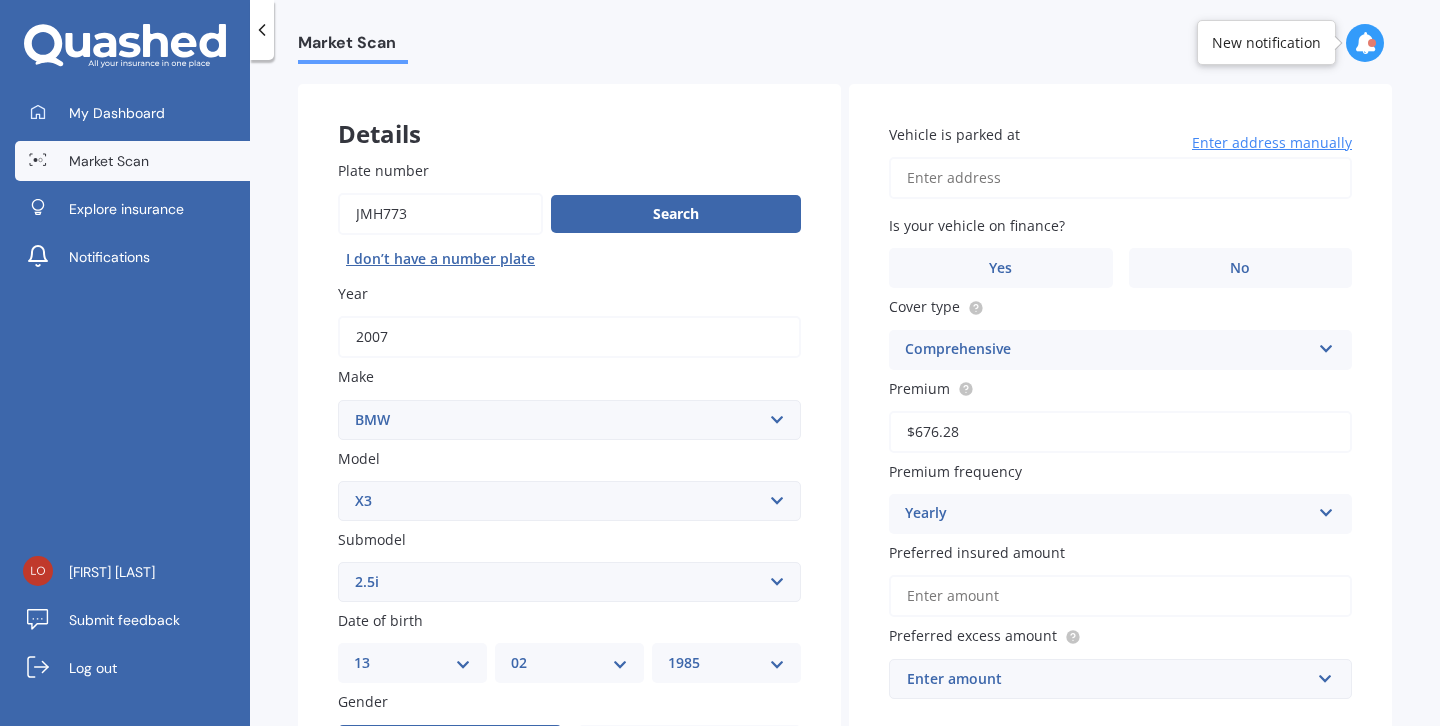 scroll, scrollTop: 0, scrollLeft: 0, axis: both 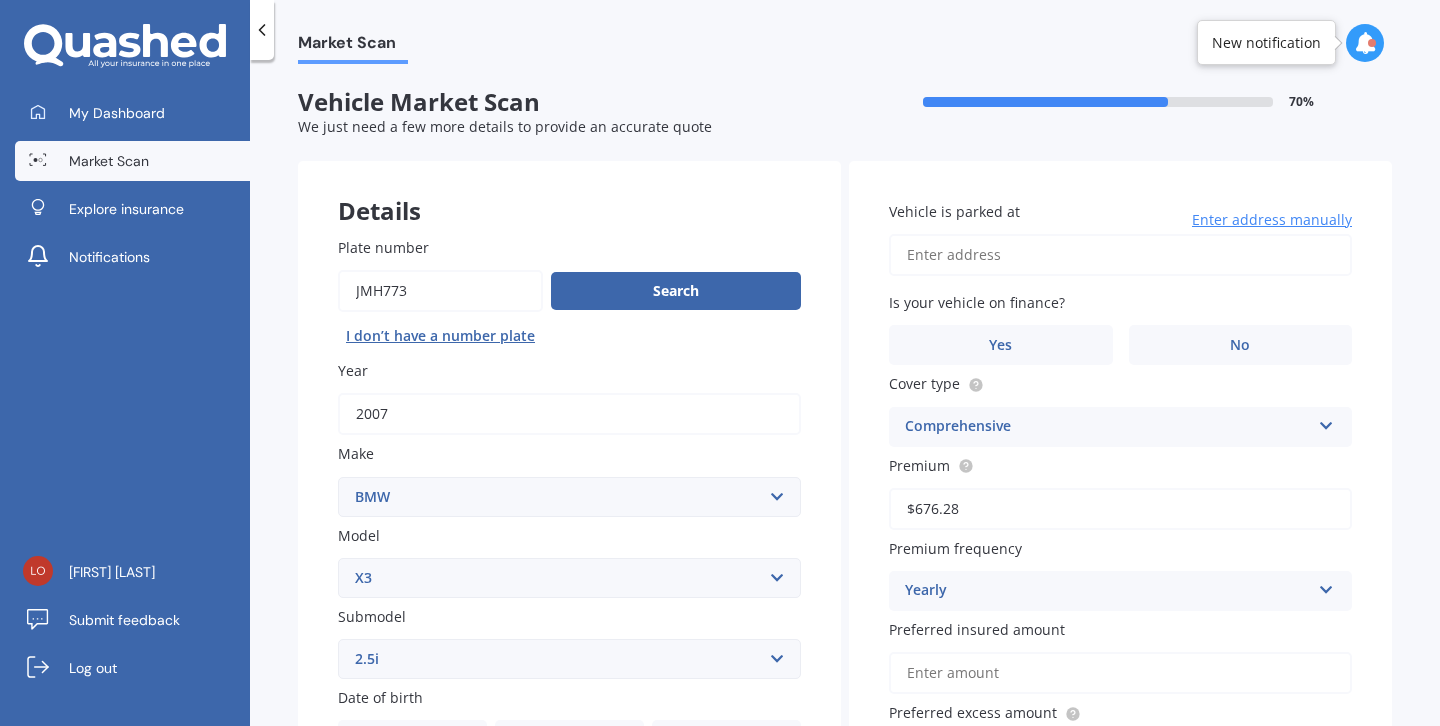 click on "Vehicle is parked at" at bounding box center (1120, 255) 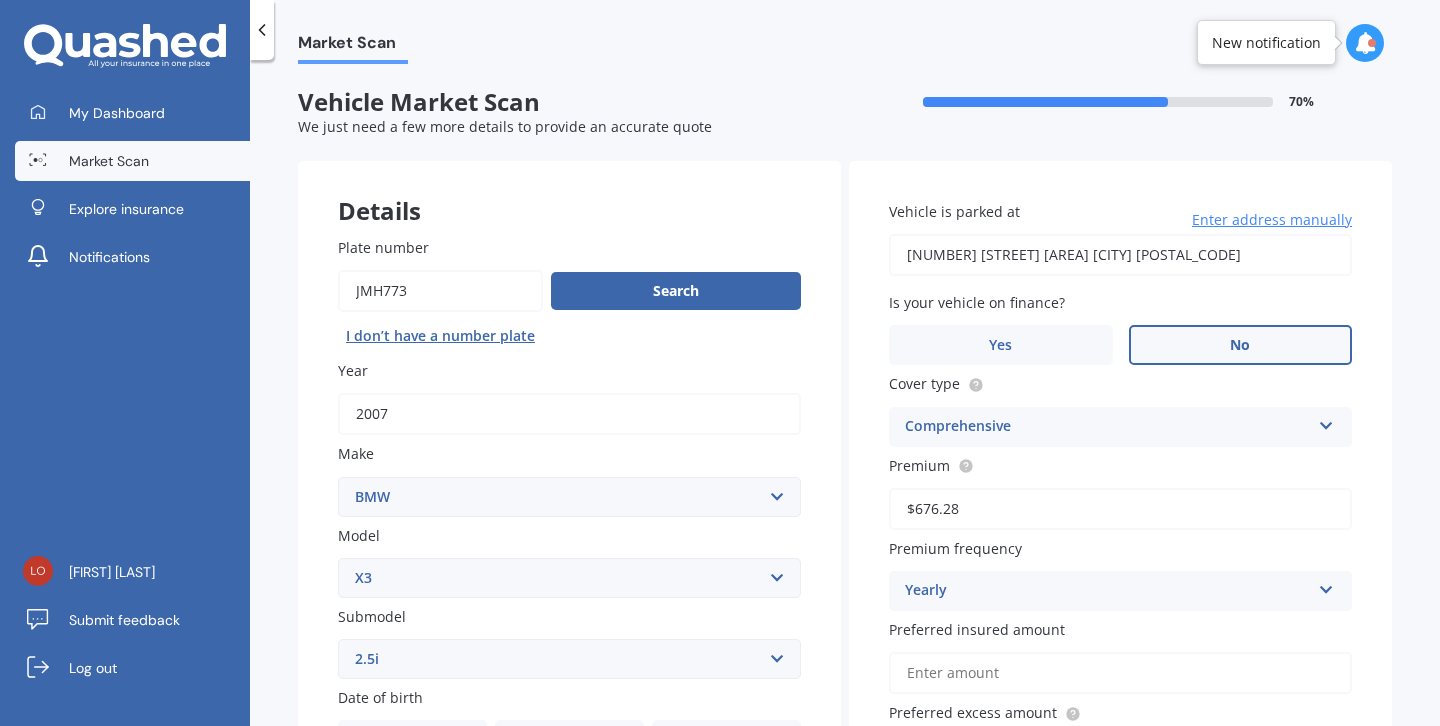 click on "No" at bounding box center (1241, 345) 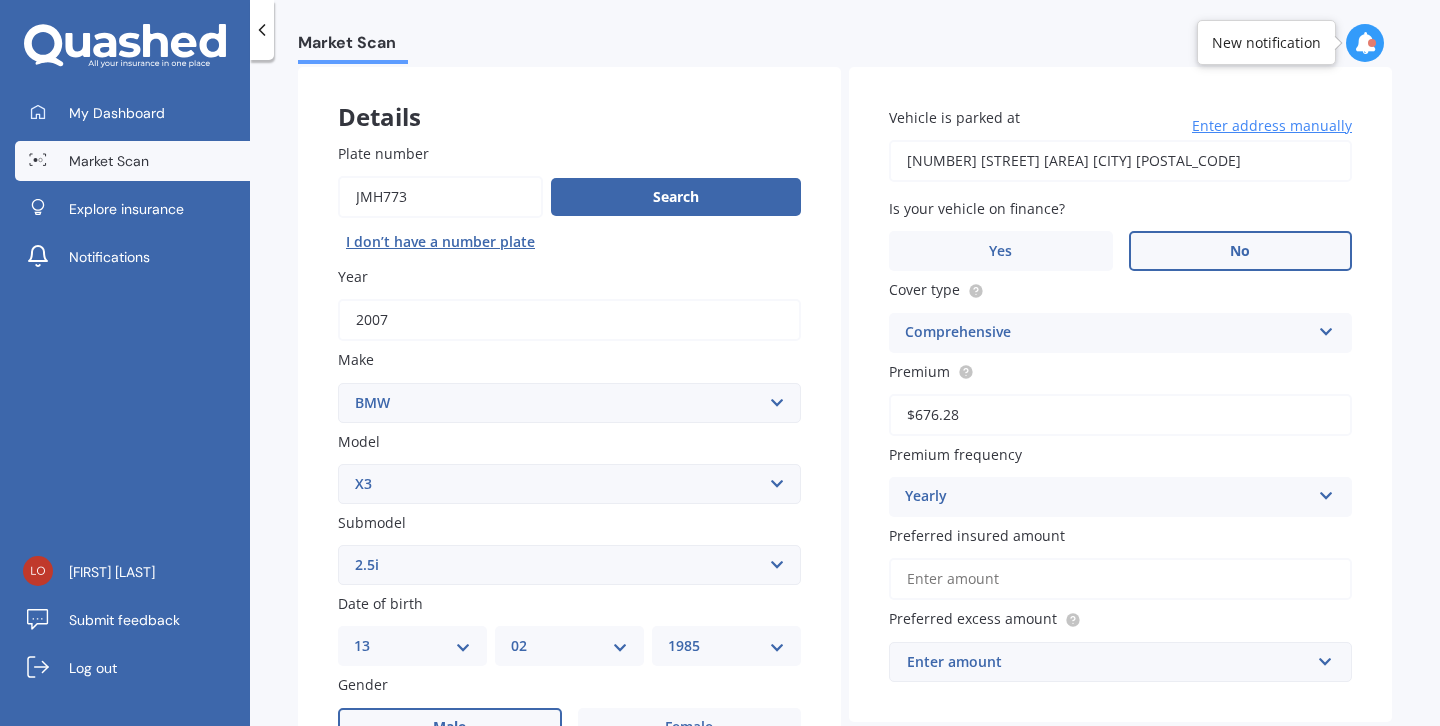 scroll, scrollTop: 103, scrollLeft: 0, axis: vertical 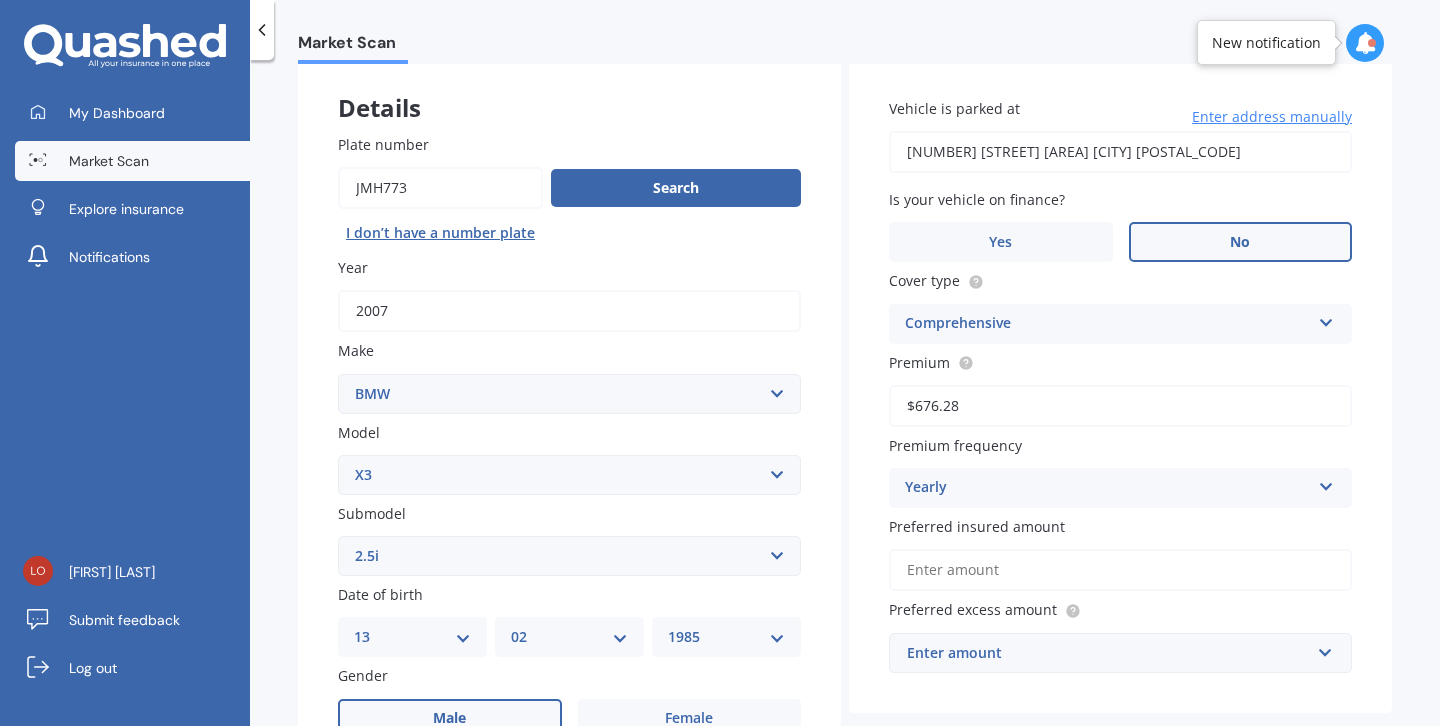 click on "$676.28" at bounding box center (1120, 406) 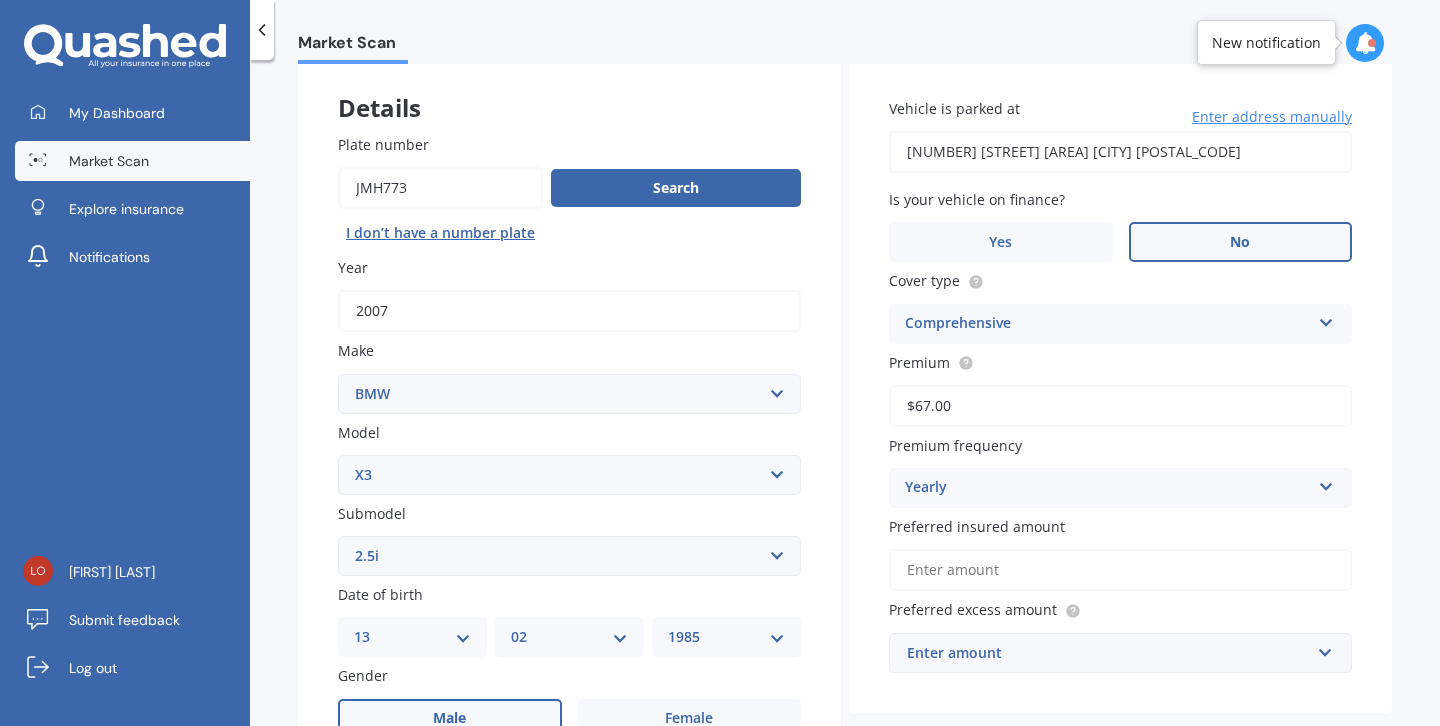 type on "$6.00" 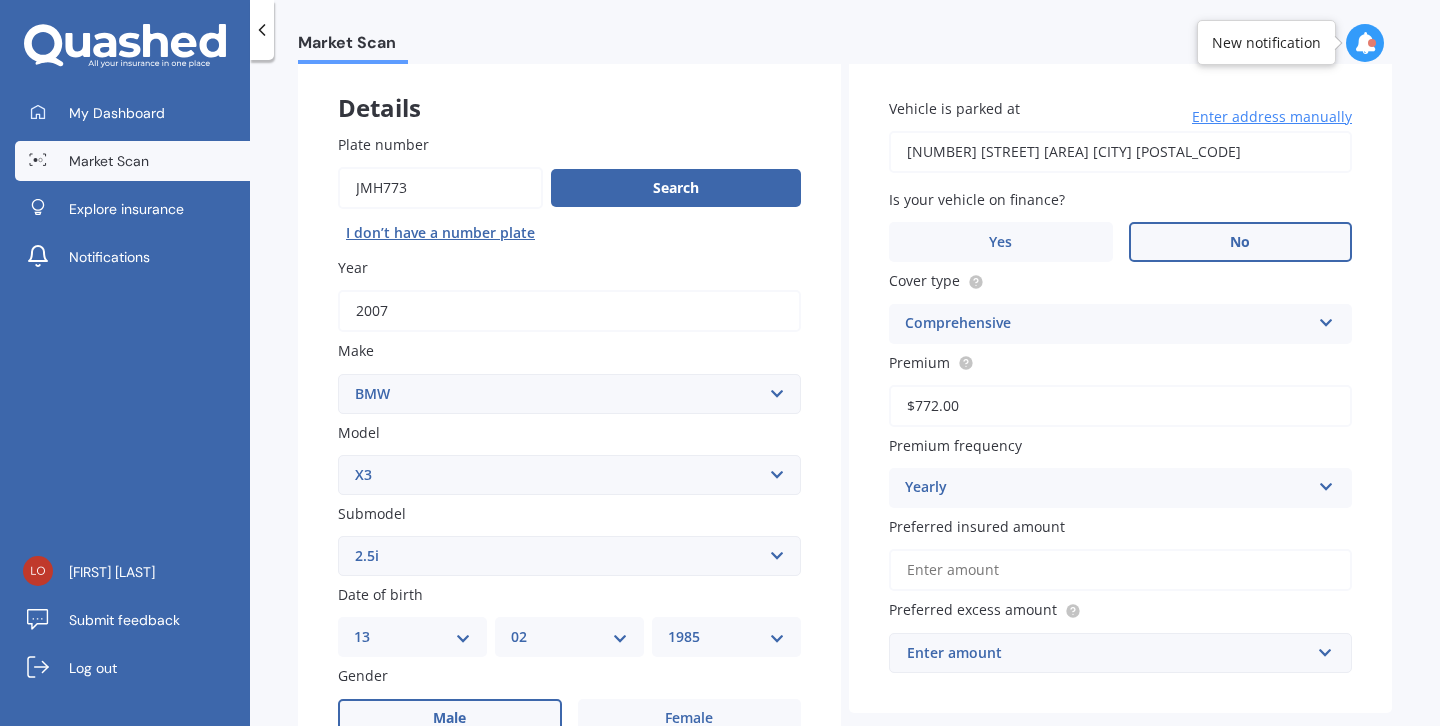 type on "$772.00" 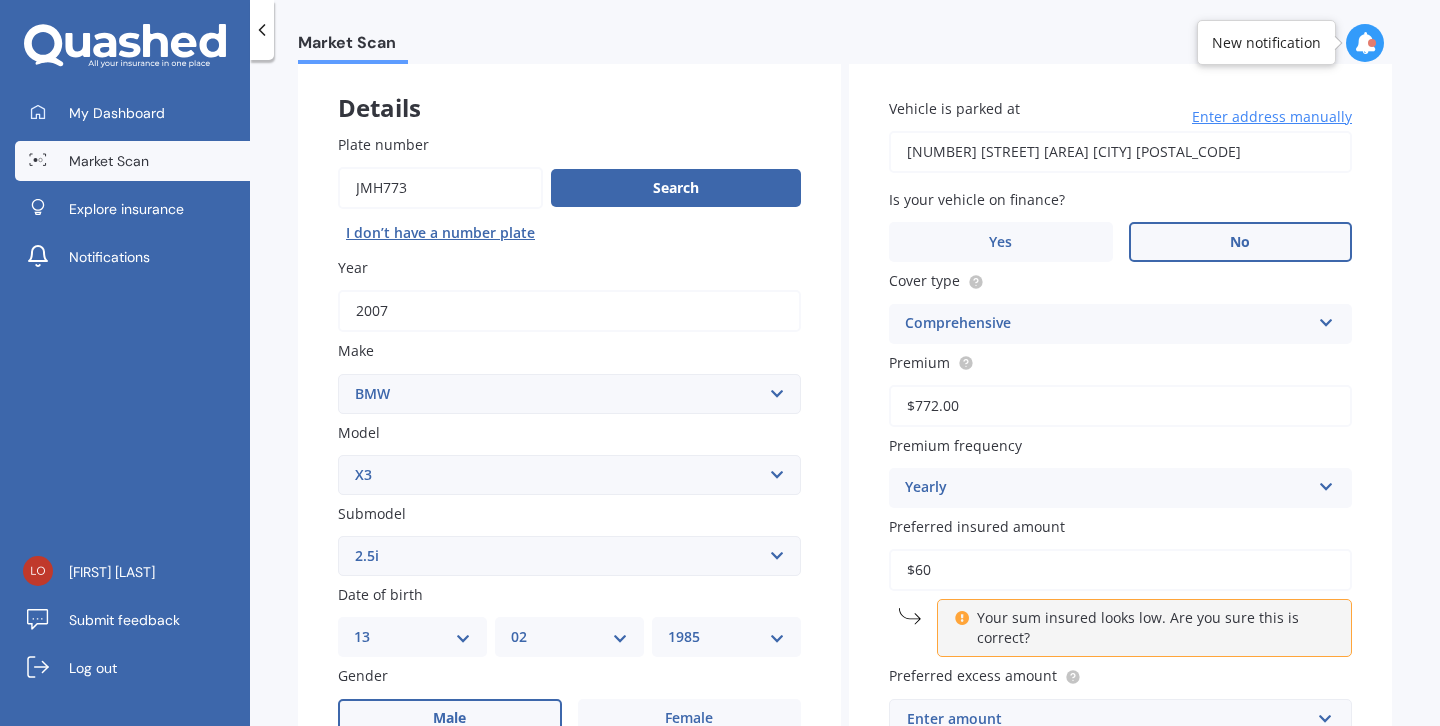 type on "$6" 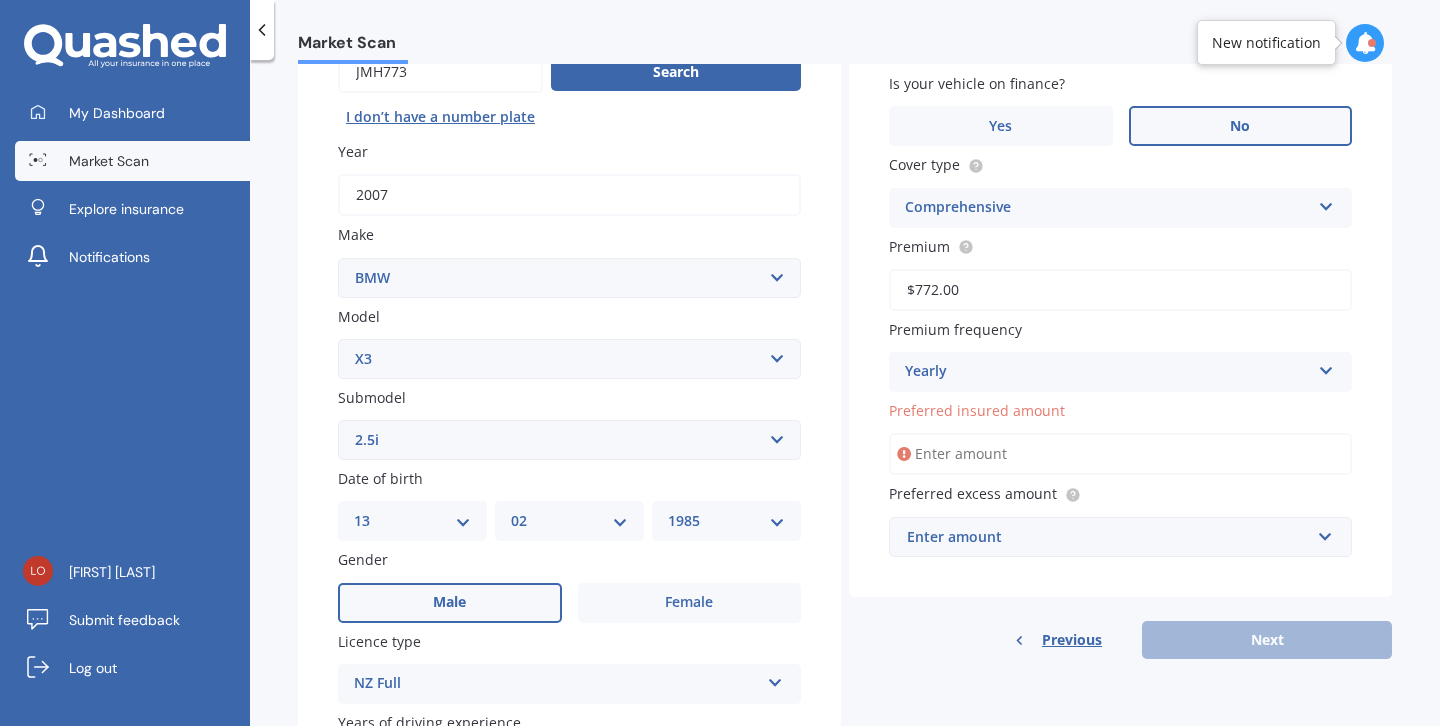 scroll, scrollTop: 230, scrollLeft: 0, axis: vertical 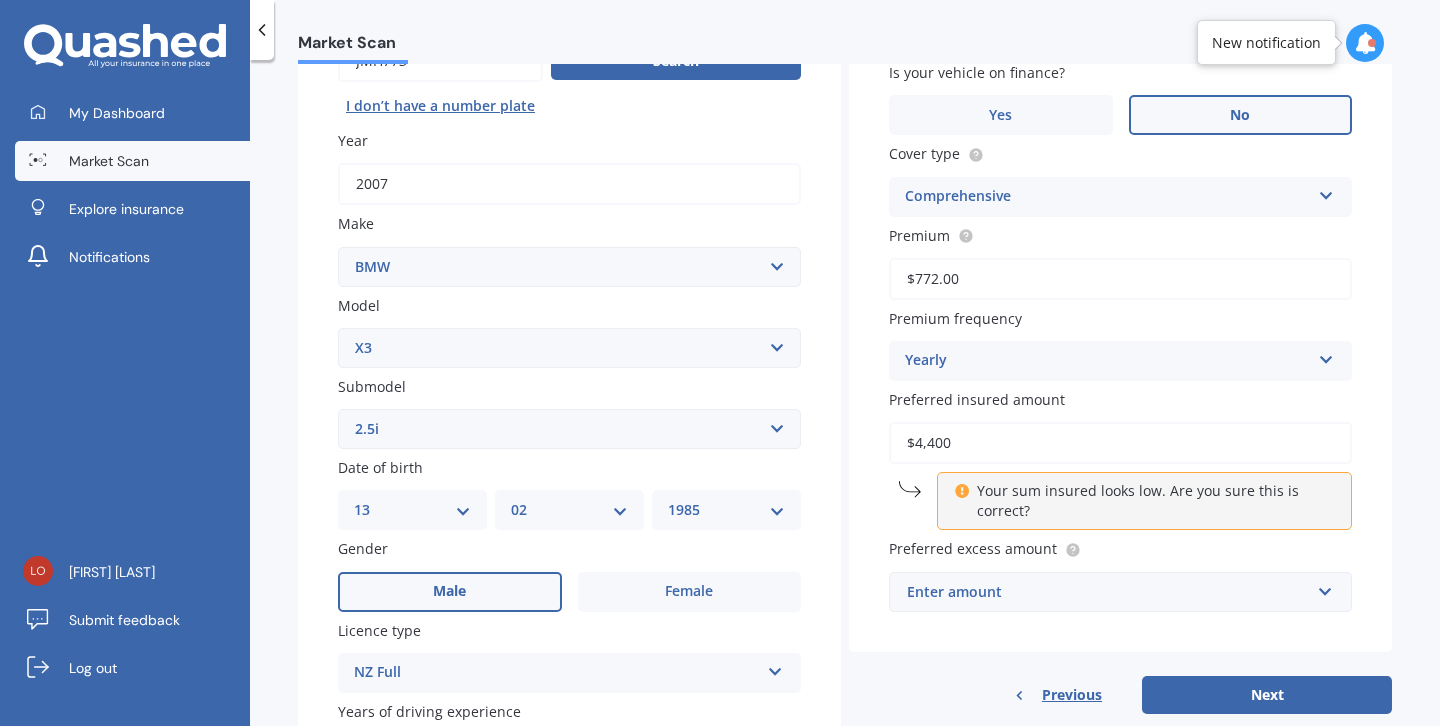 type on "$4,400" 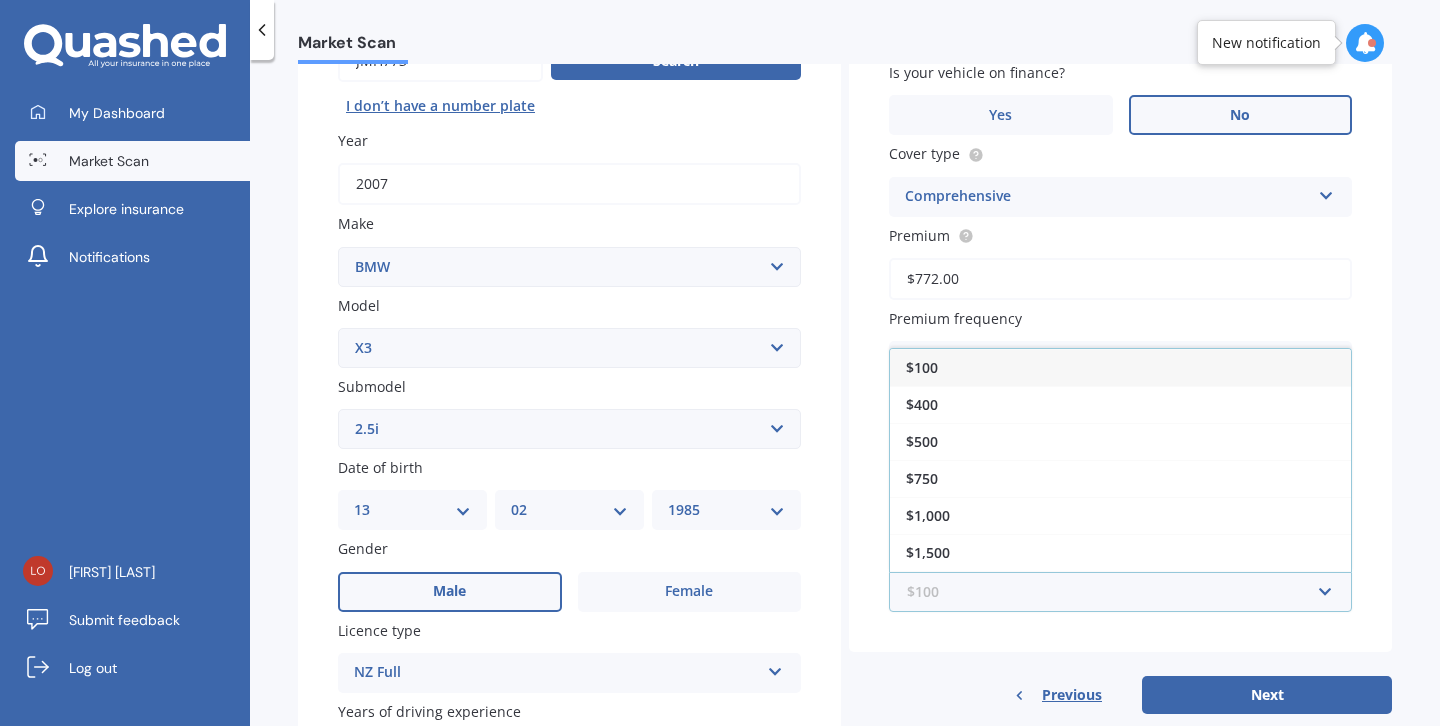 click at bounding box center (1113, 592) 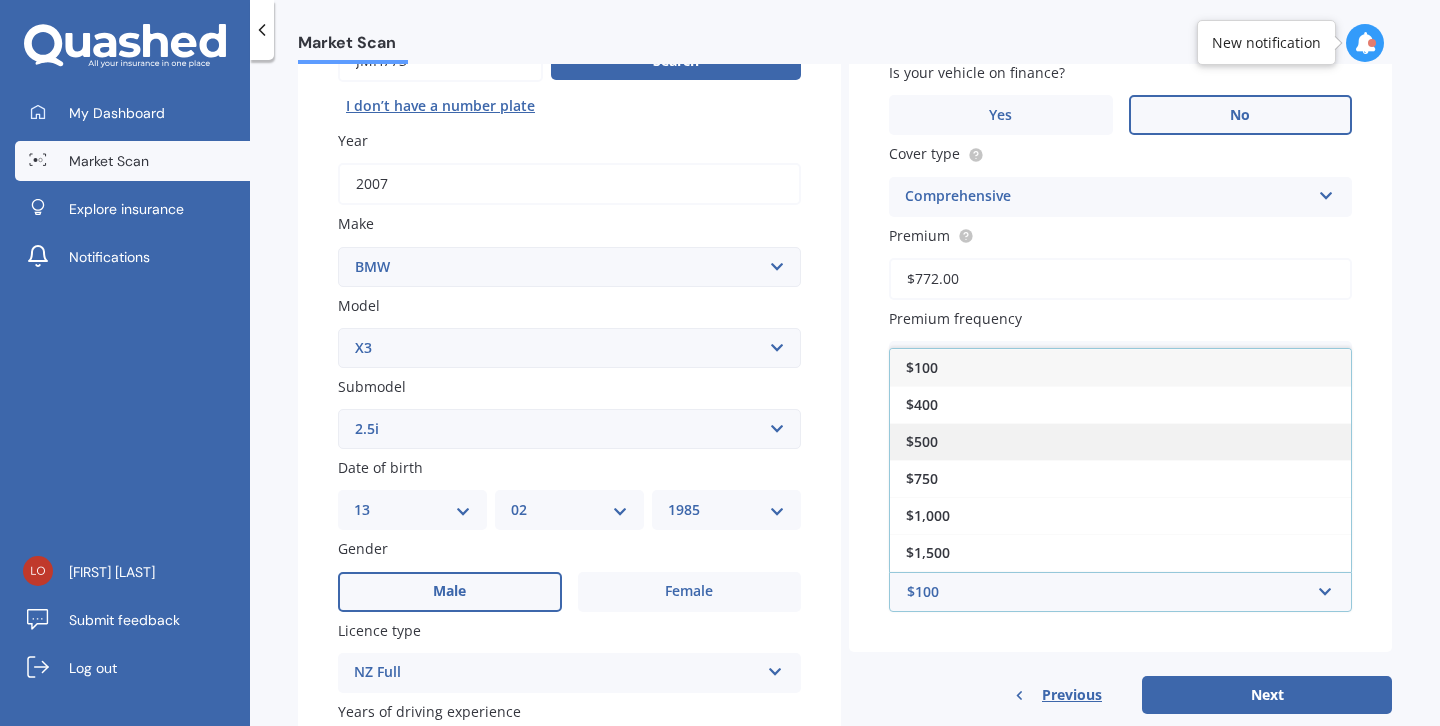 click on "$500" at bounding box center (1120, 441) 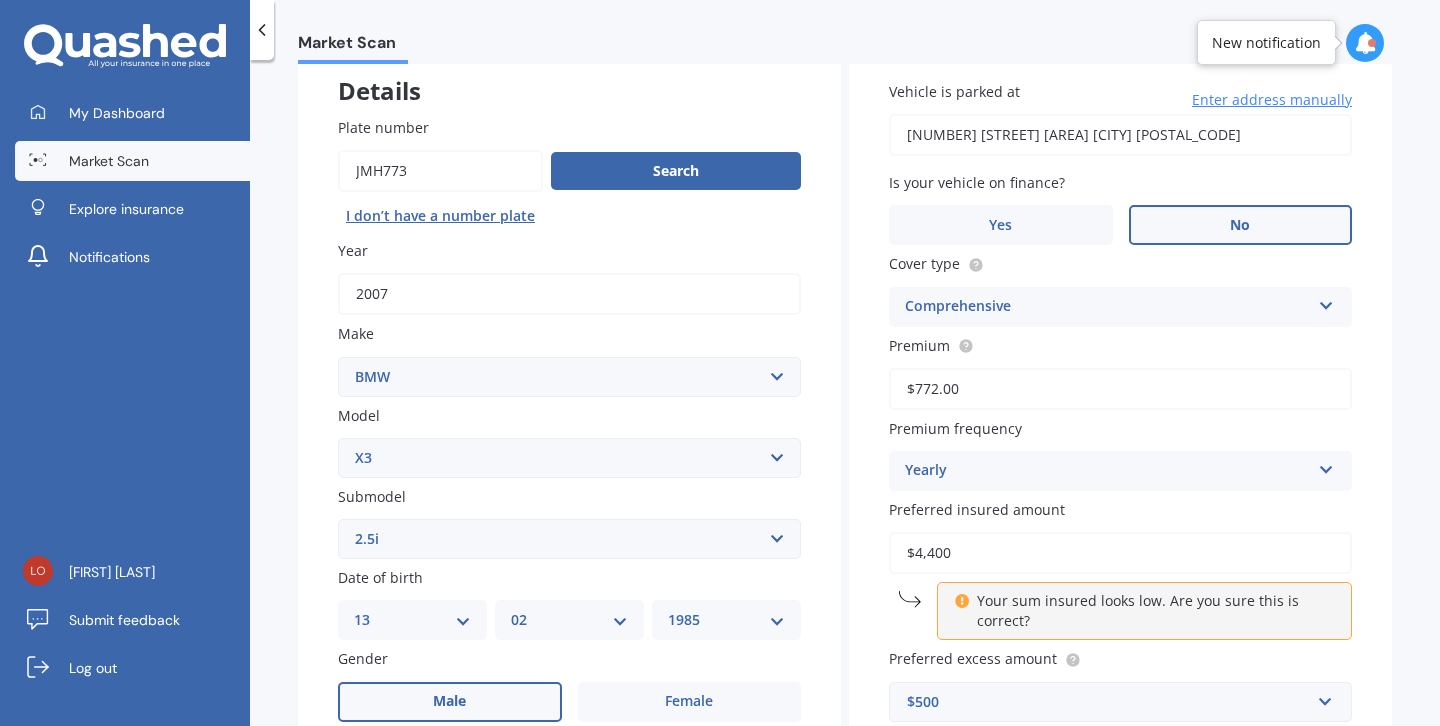 scroll, scrollTop: 137, scrollLeft: 0, axis: vertical 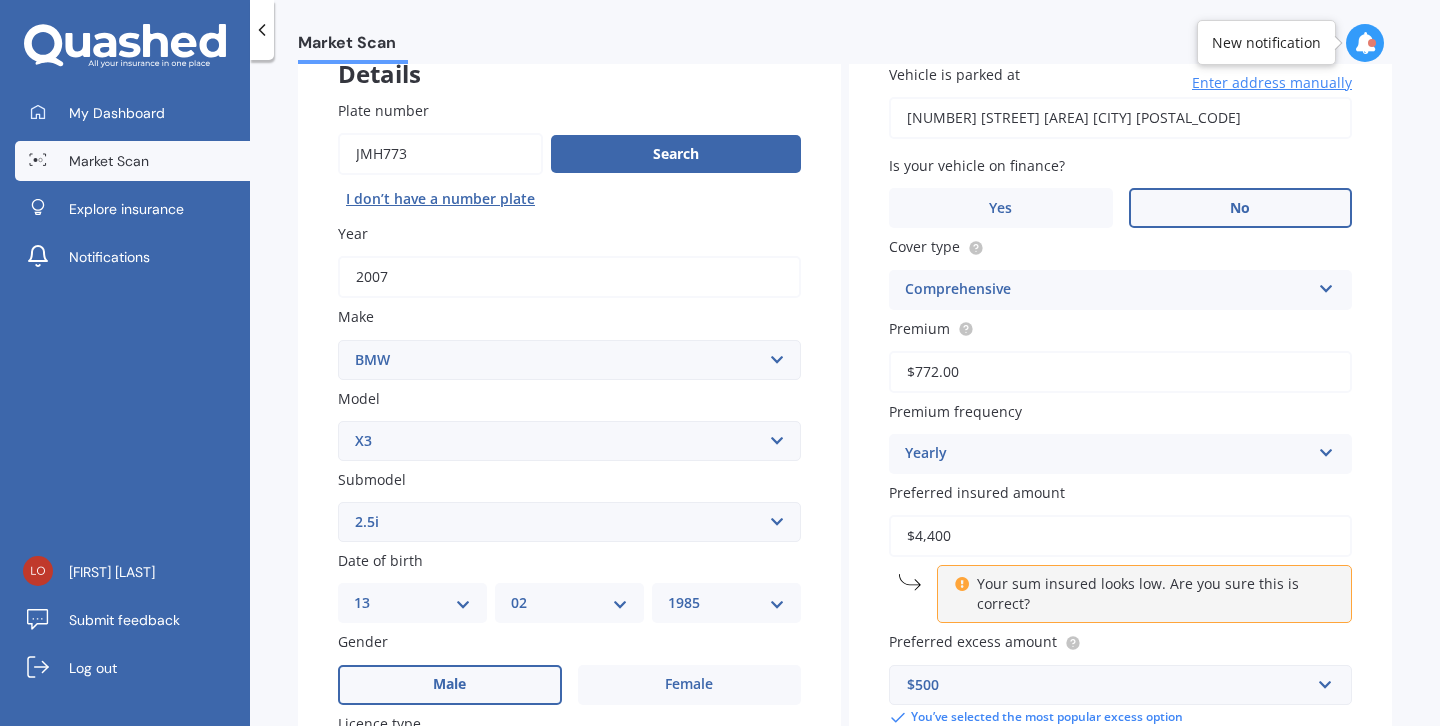 click at bounding box center (1326, 449) 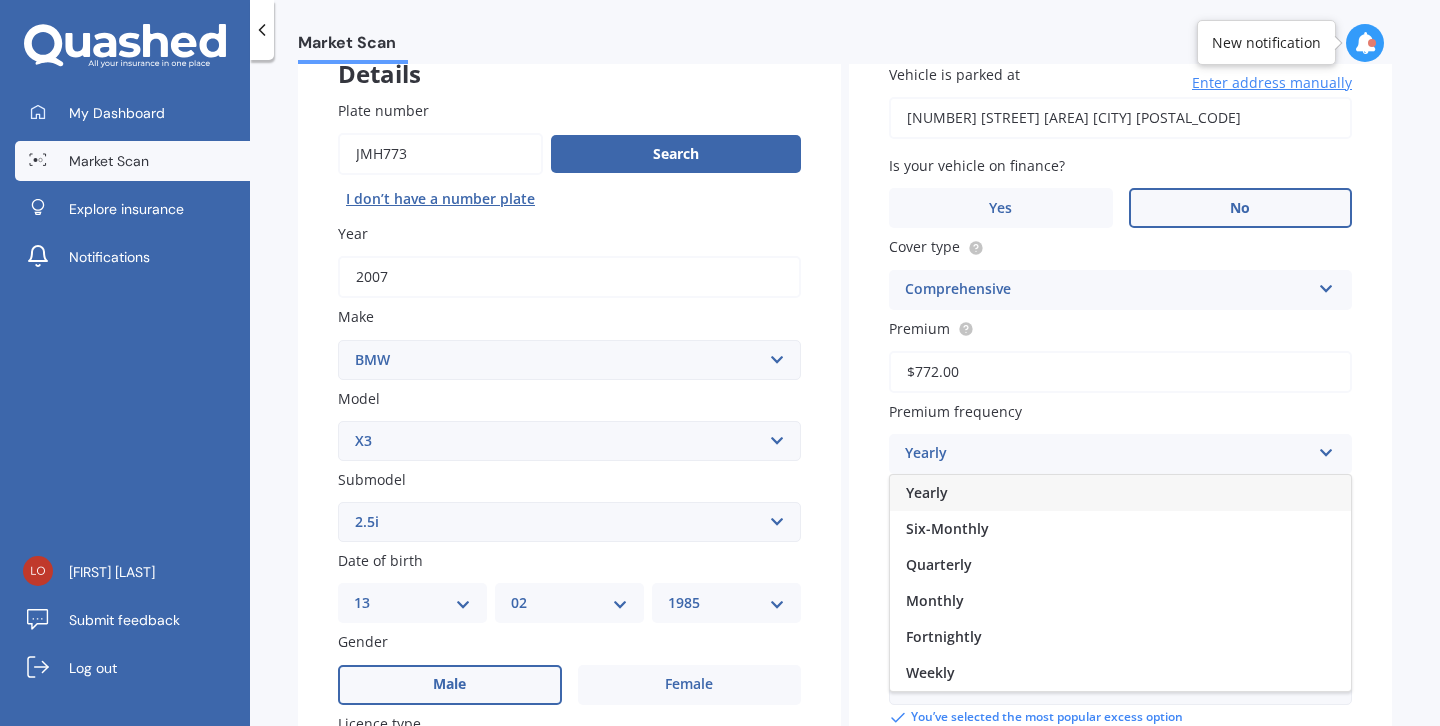 click on "Yearly" at bounding box center (1120, 493) 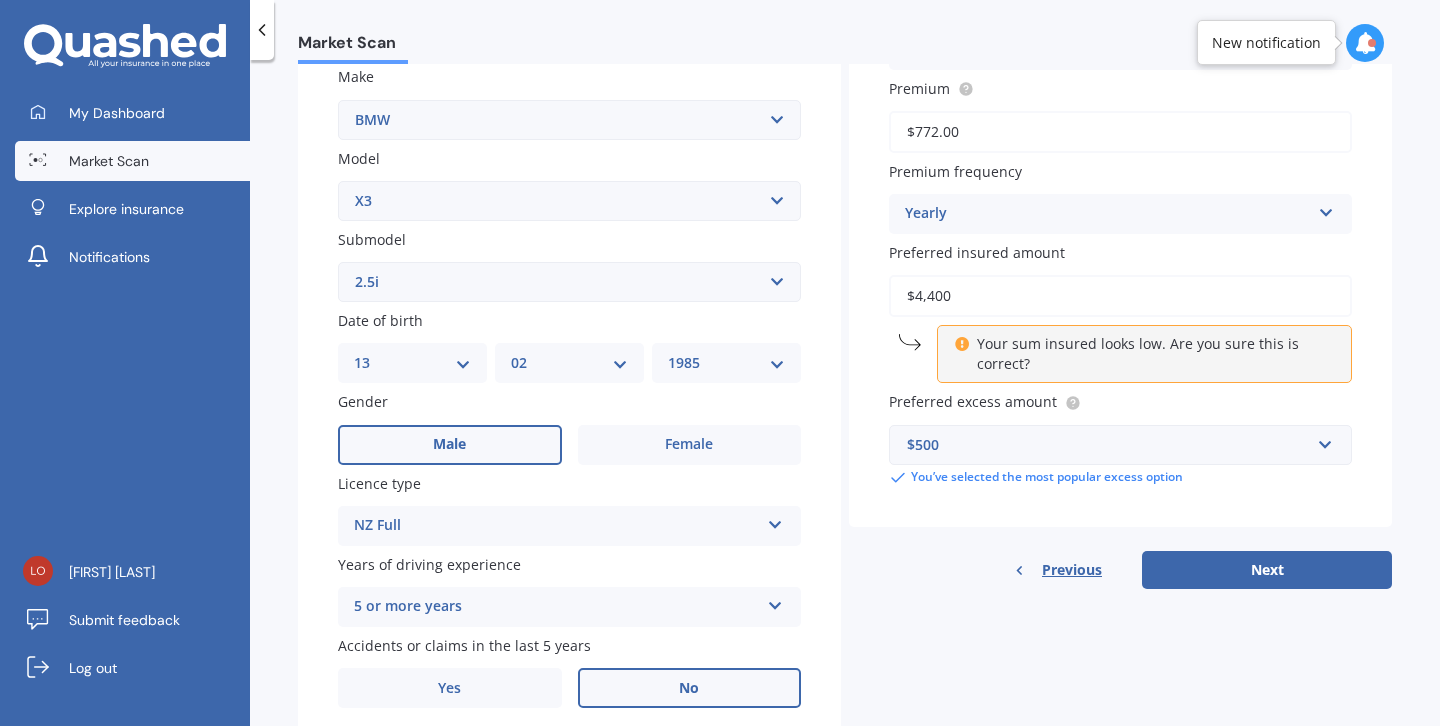 scroll, scrollTop: 400, scrollLeft: 0, axis: vertical 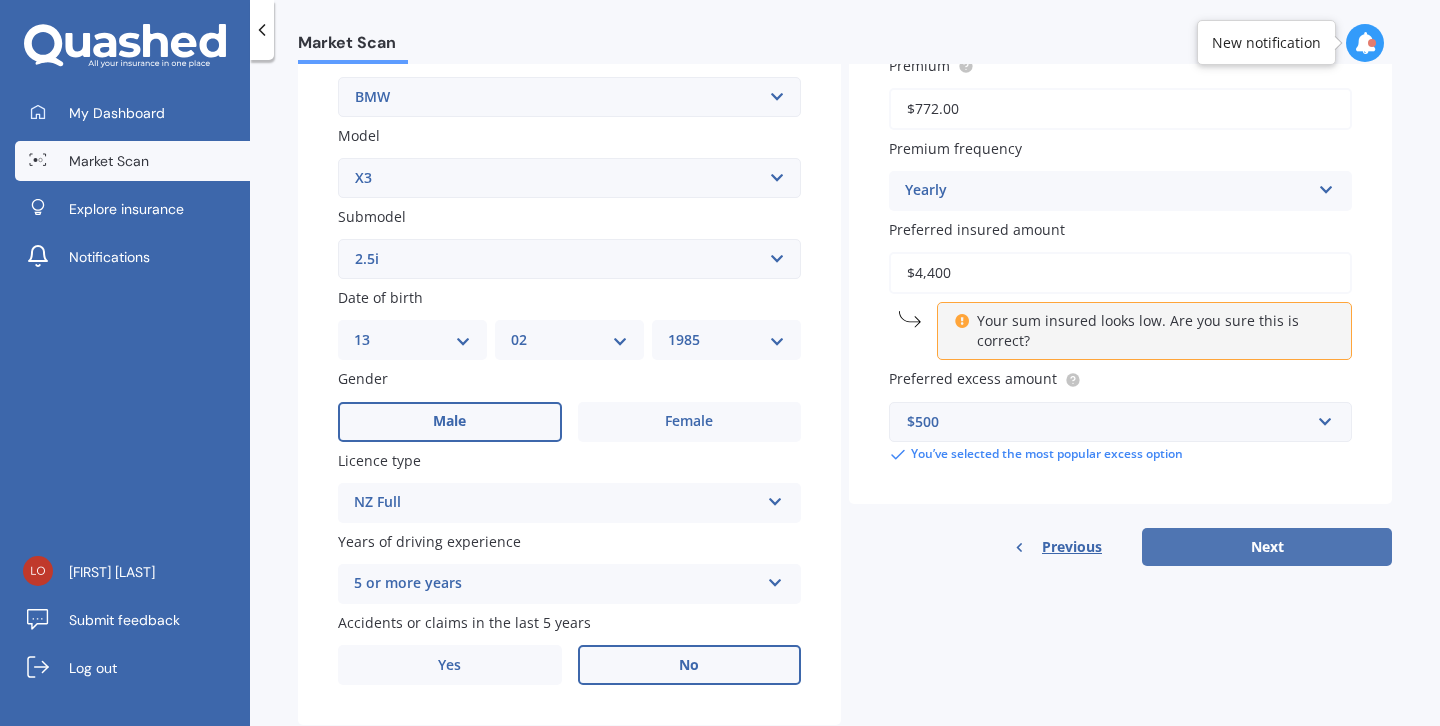click on "Next" at bounding box center [1267, 547] 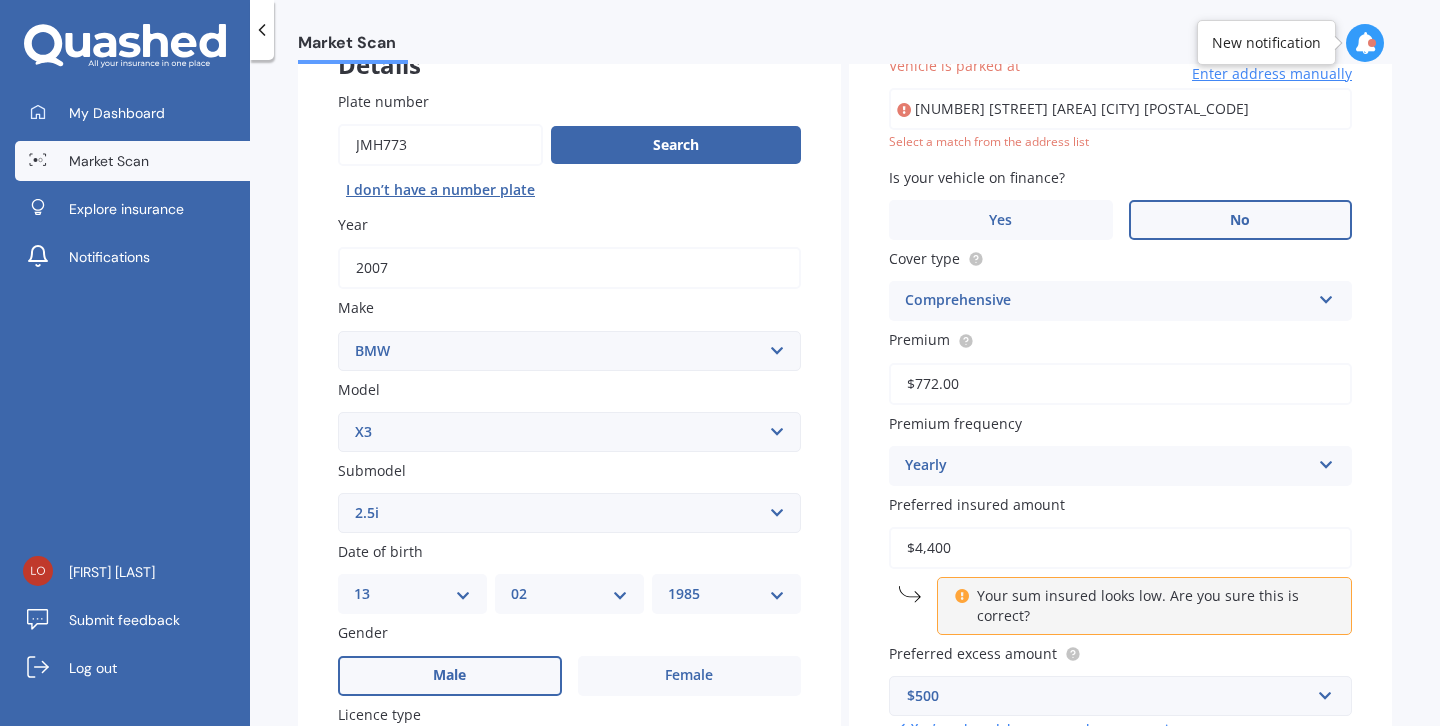scroll, scrollTop: 137, scrollLeft: 0, axis: vertical 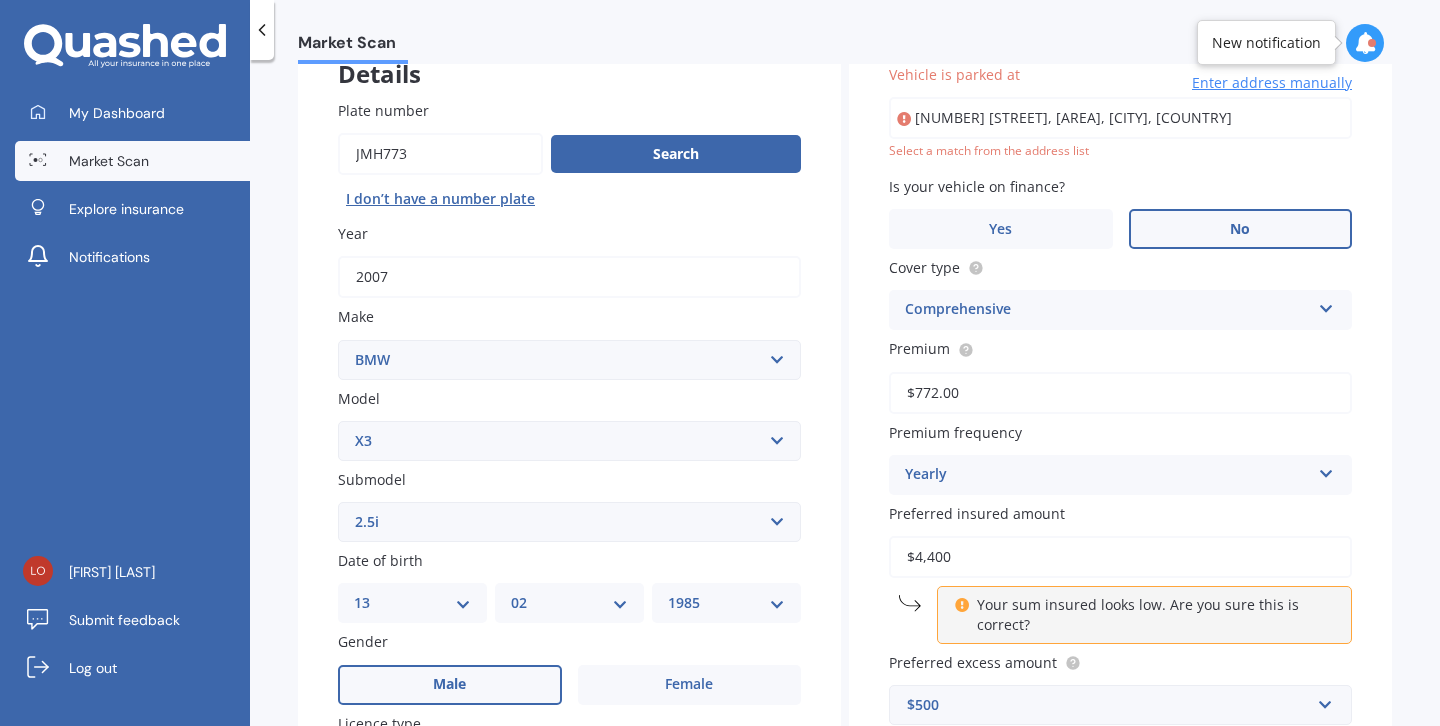 type on "[NUMBER] [STREET], [AREA], [CITY] [POSTAL_CODE]" 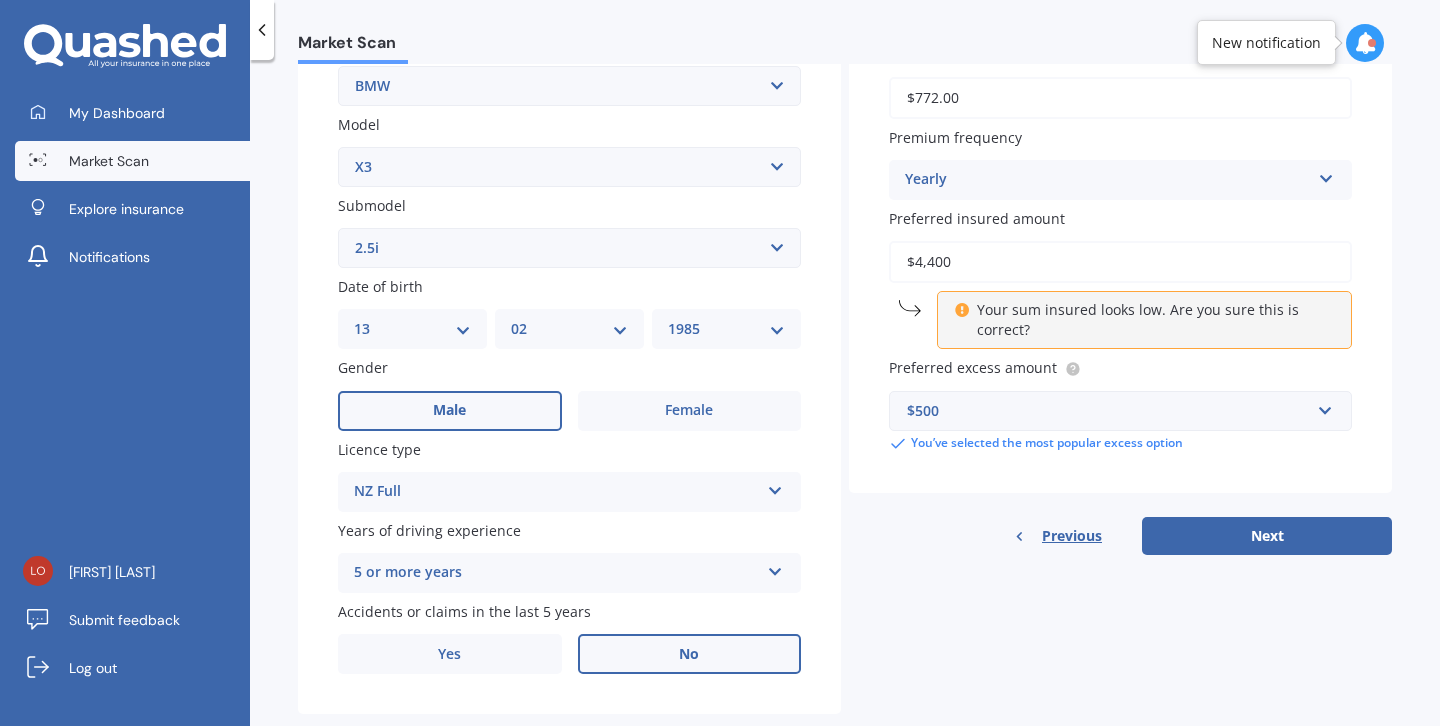 scroll, scrollTop: 451, scrollLeft: 0, axis: vertical 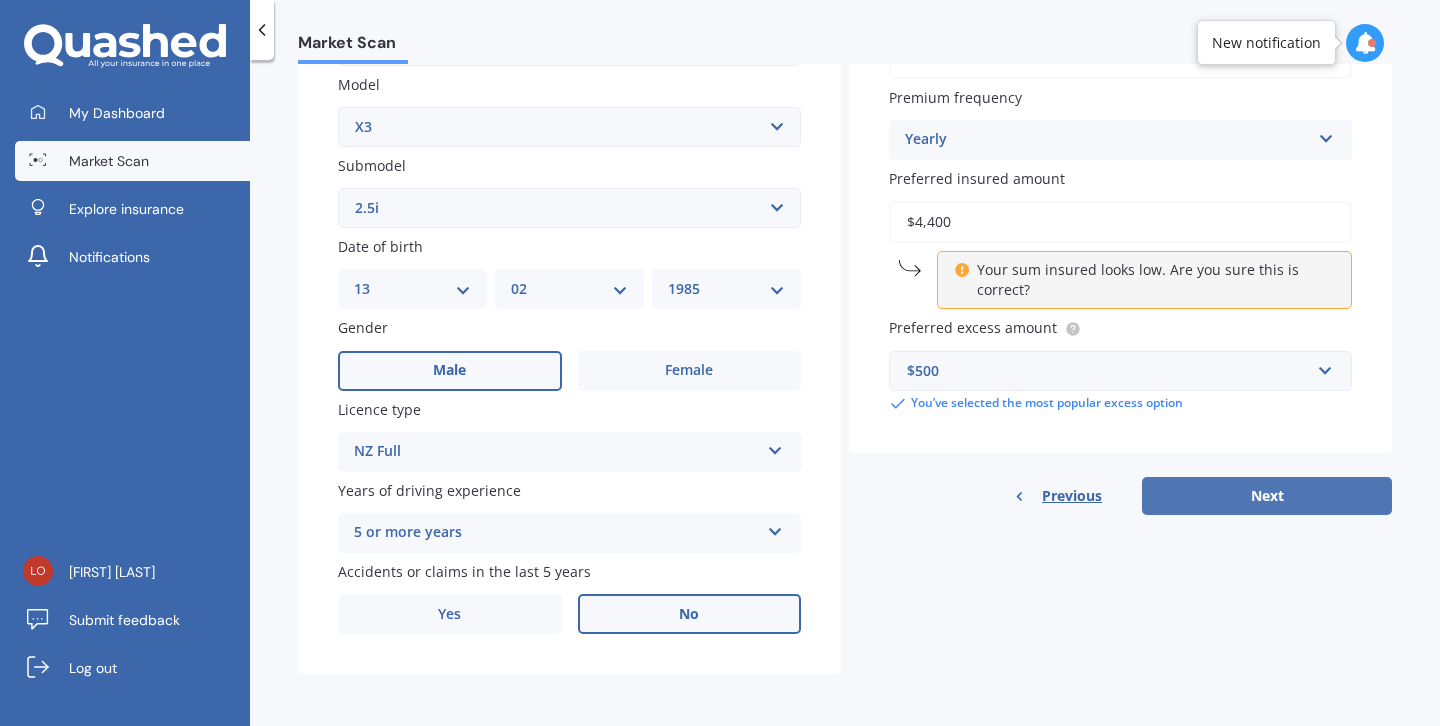 click on "Next" at bounding box center [1267, 496] 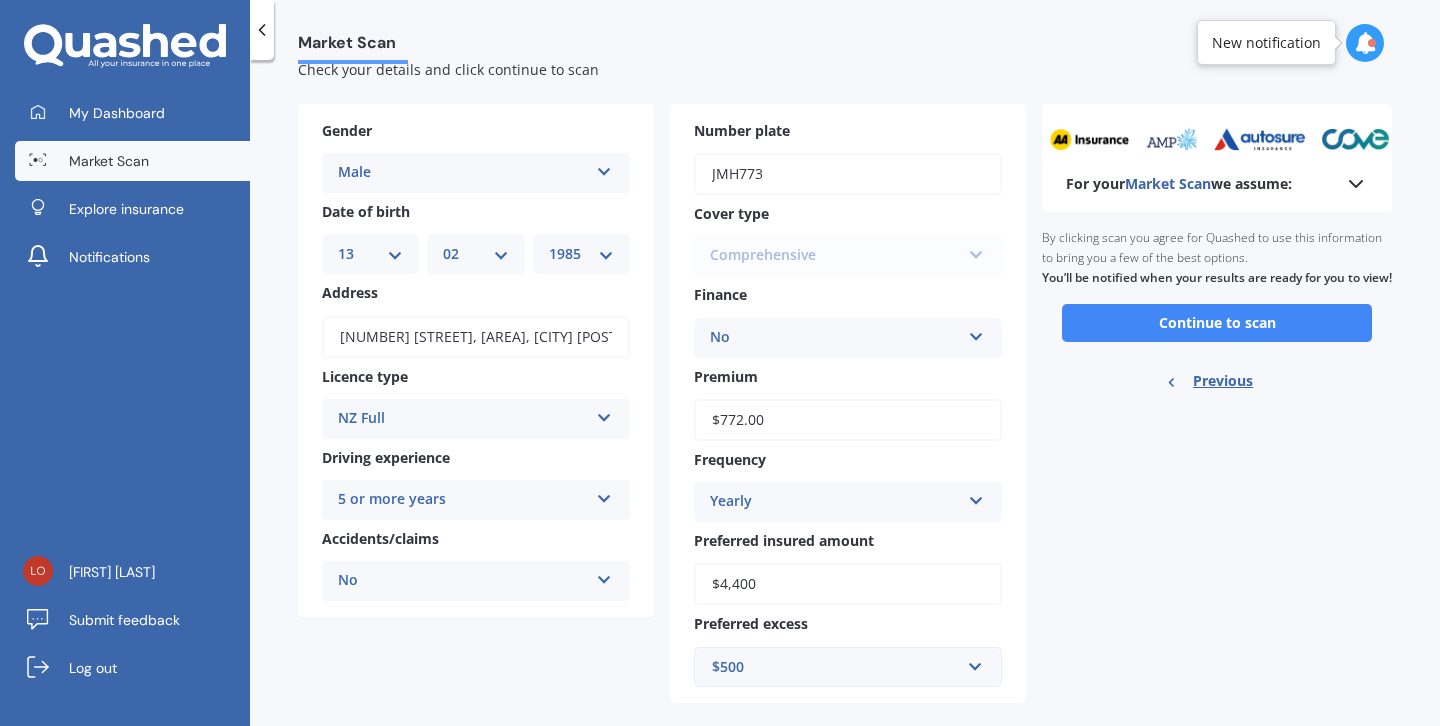 scroll, scrollTop: 85, scrollLeft: 0, axis: vertical 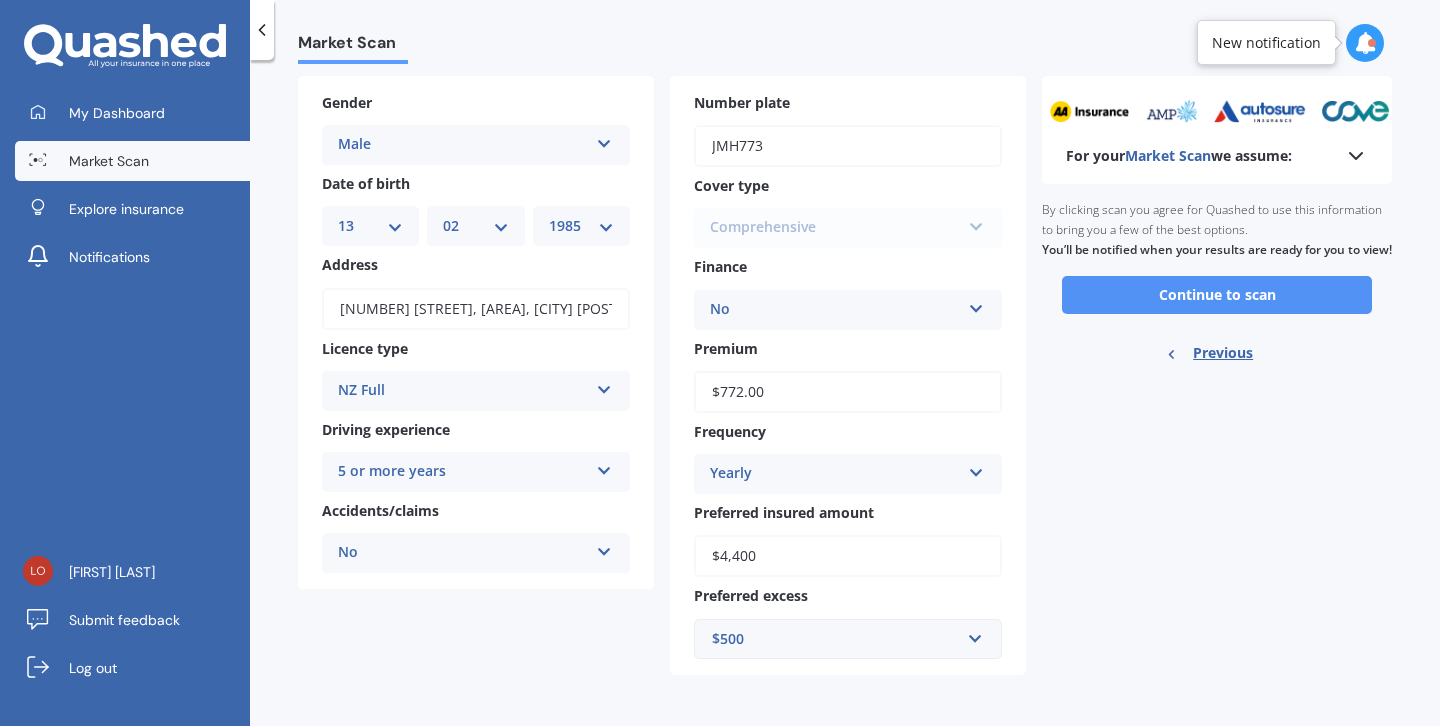 click on "Continue to scan" at bounding box center [1217, 295] 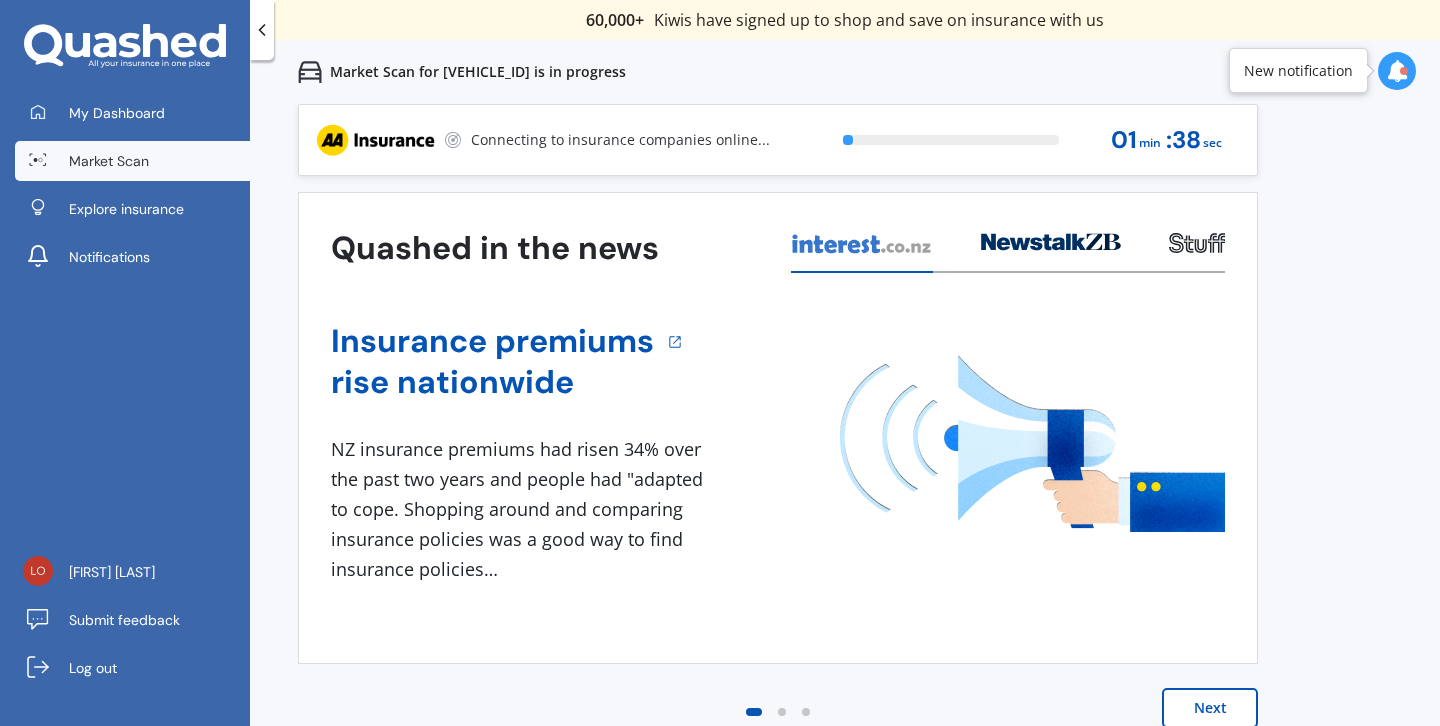 scroll, scrollTop: 0, scrollLeft: 0, axis: both 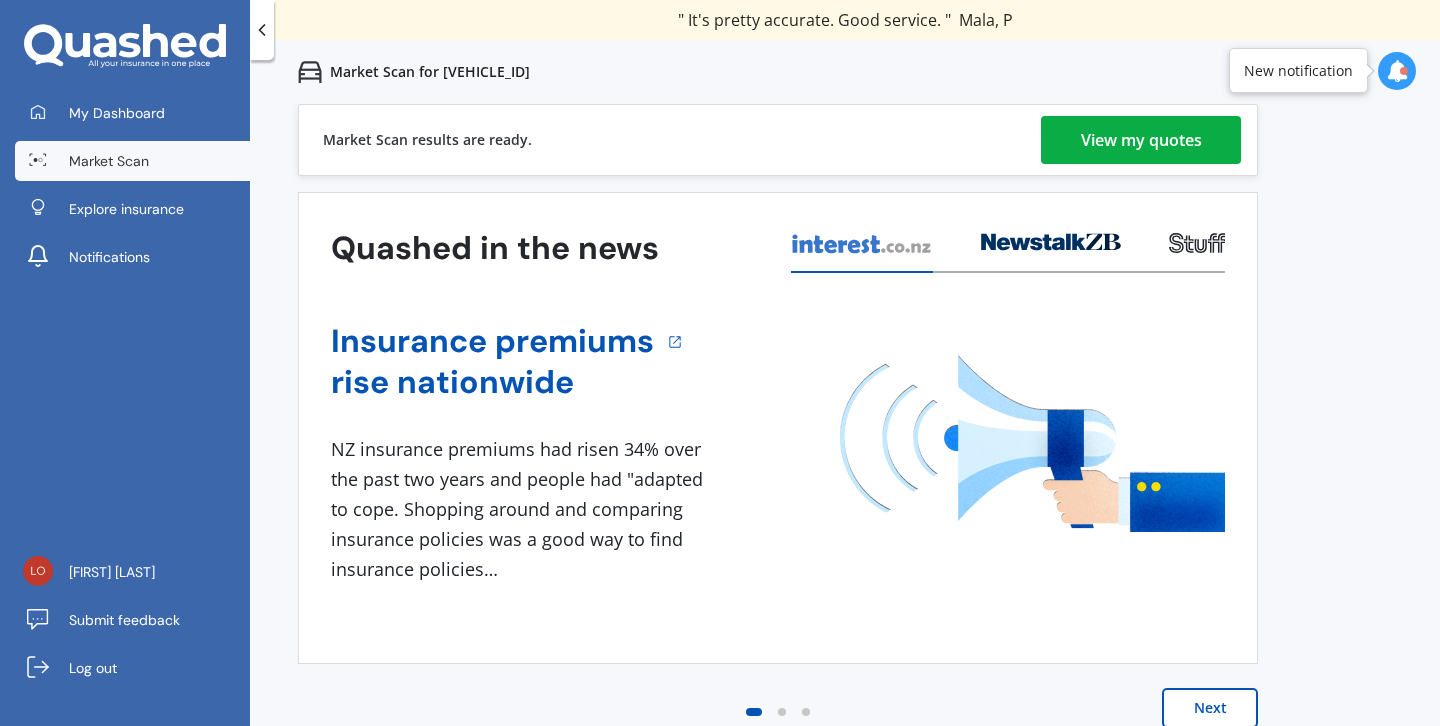 click on "View my quotes" at bounding box center (1141, 140) 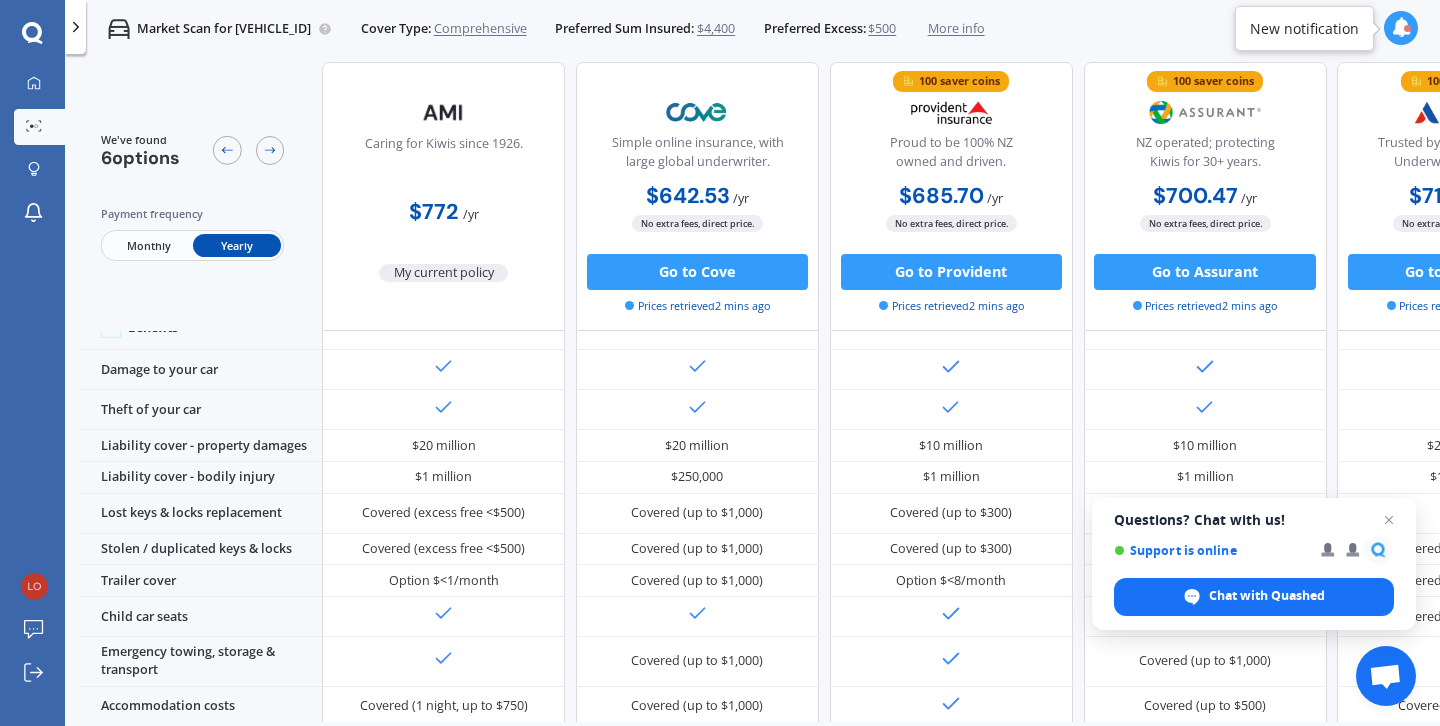 scroll, scrollTop: 110, scrollLeft: 0, axis: vertical 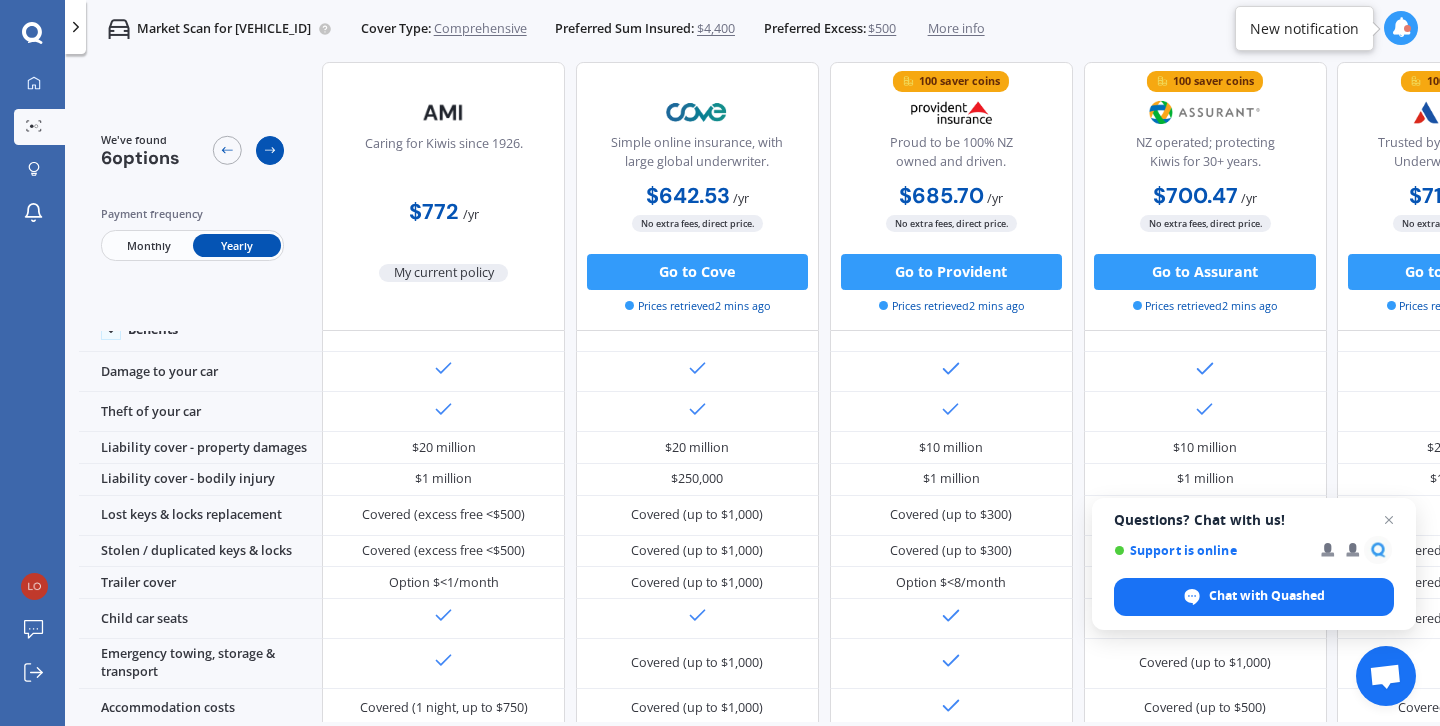 click 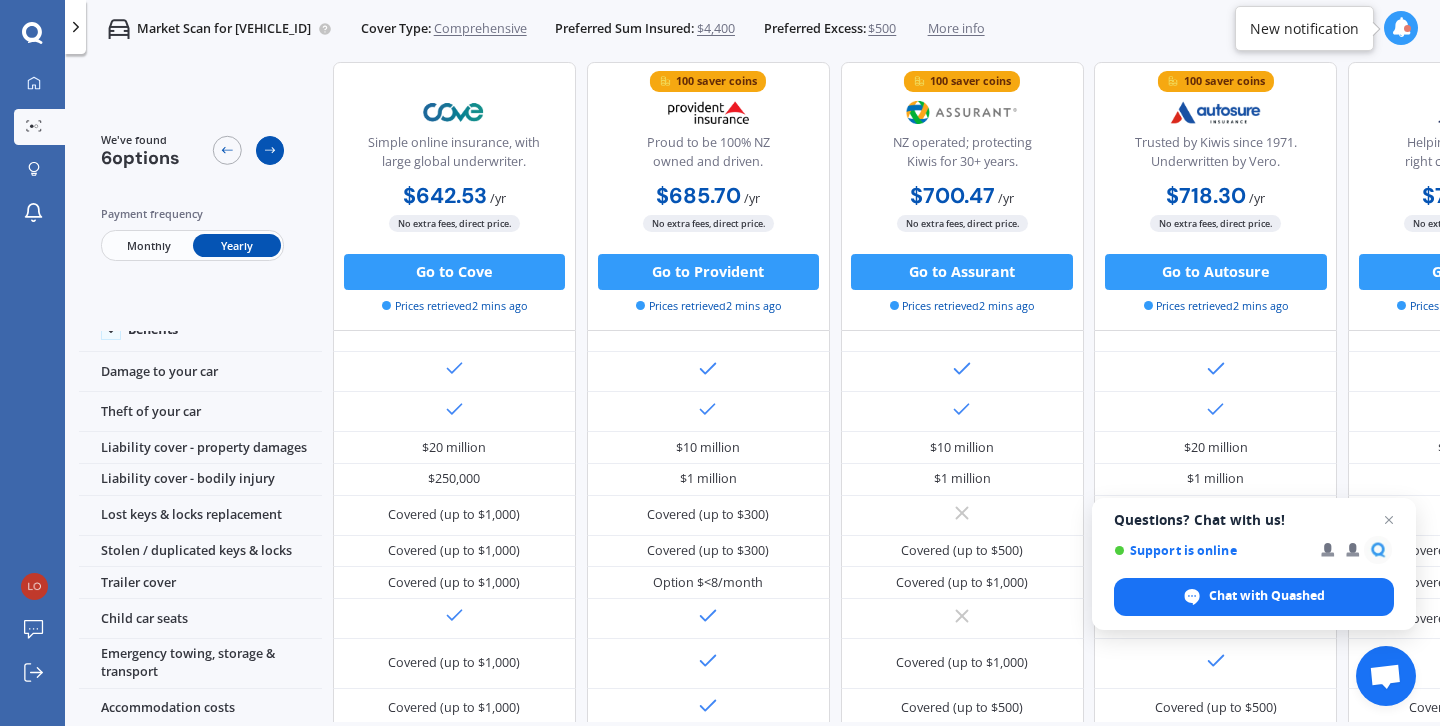 click 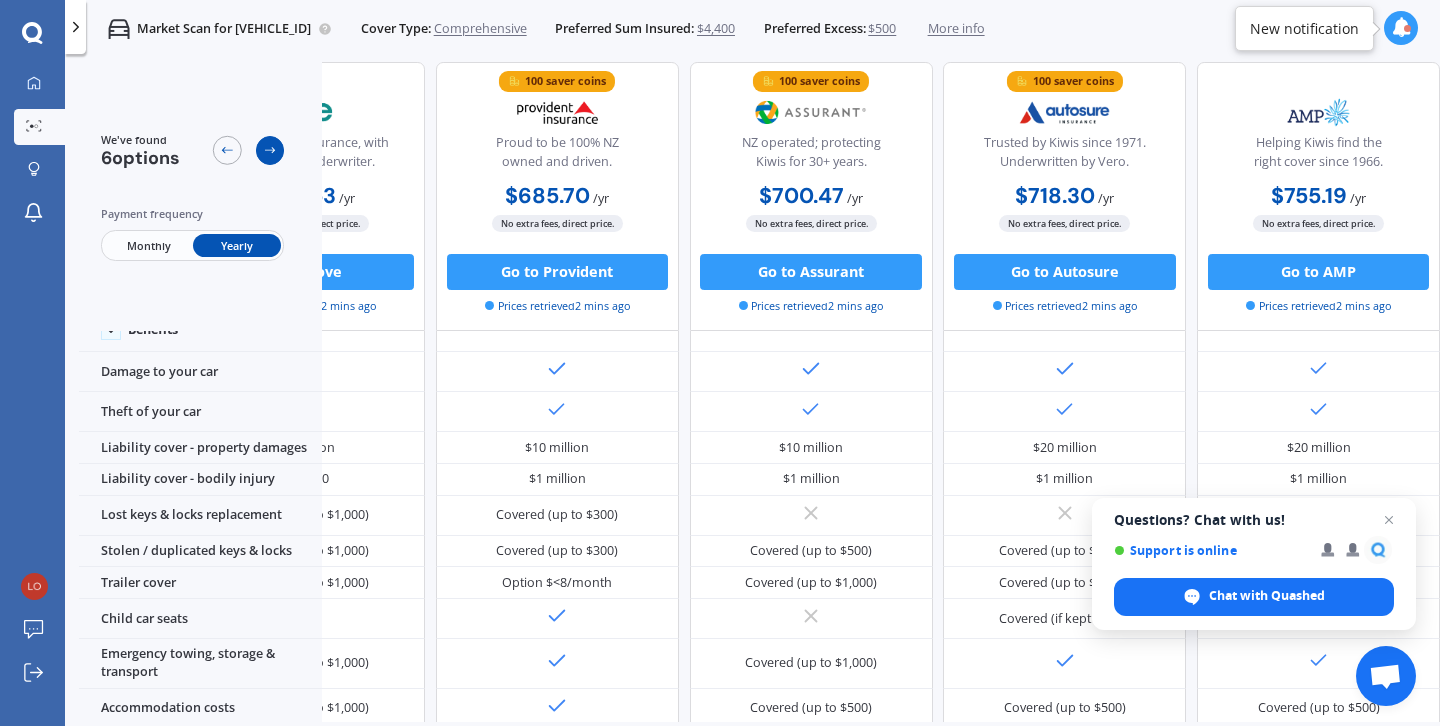 click 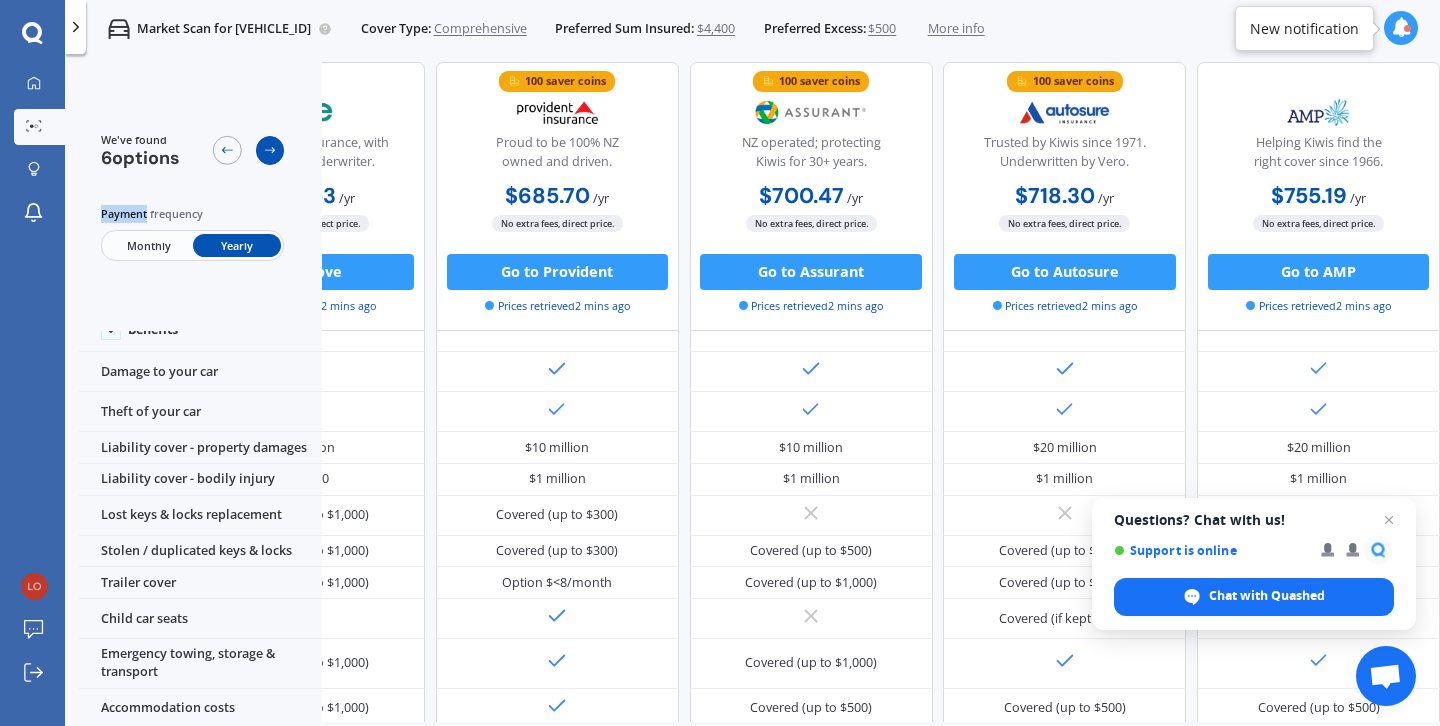 click 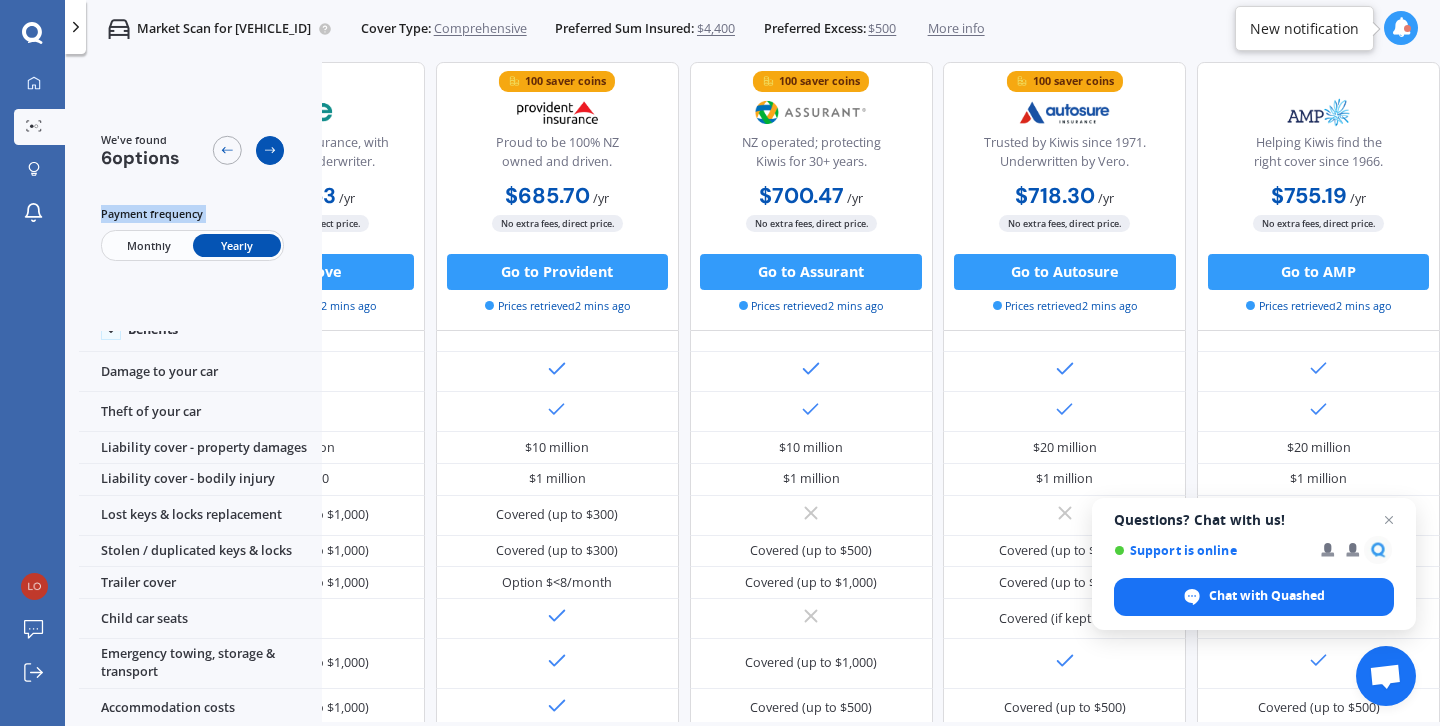 click 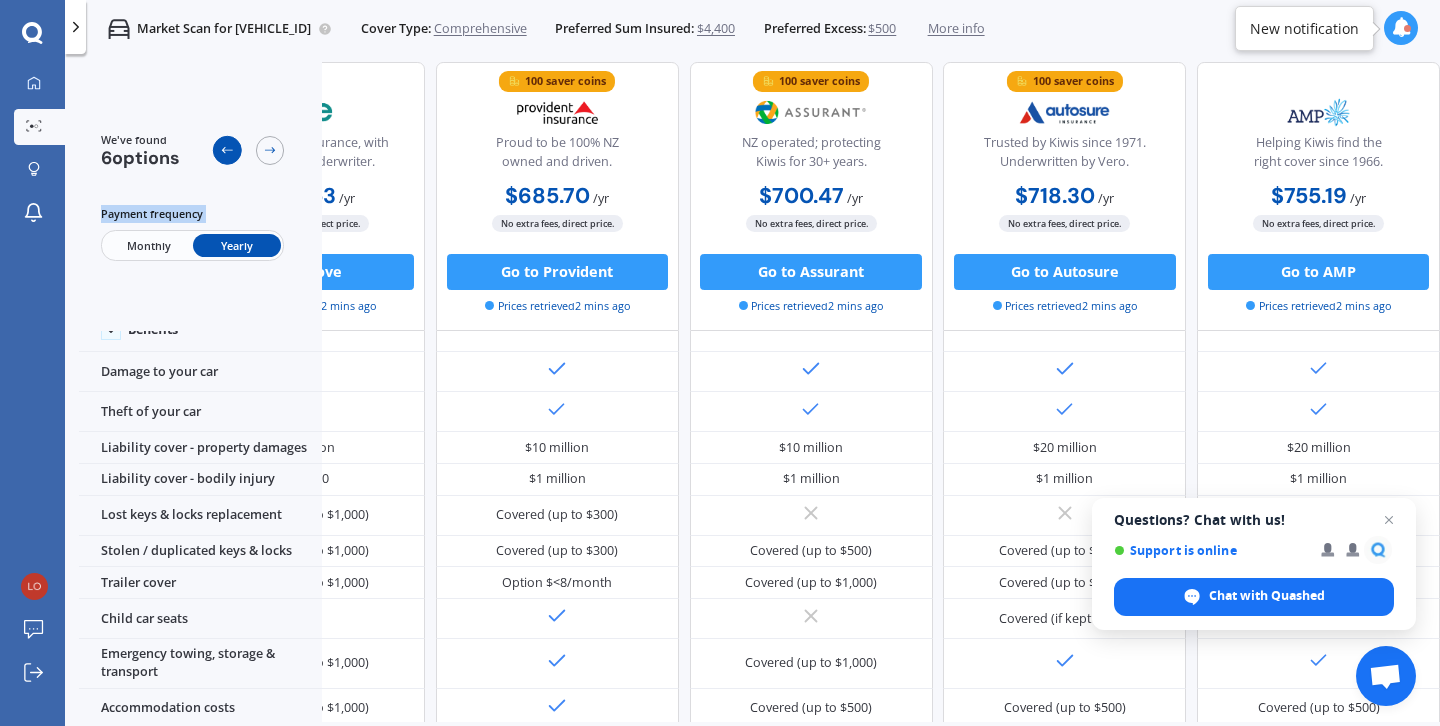 click 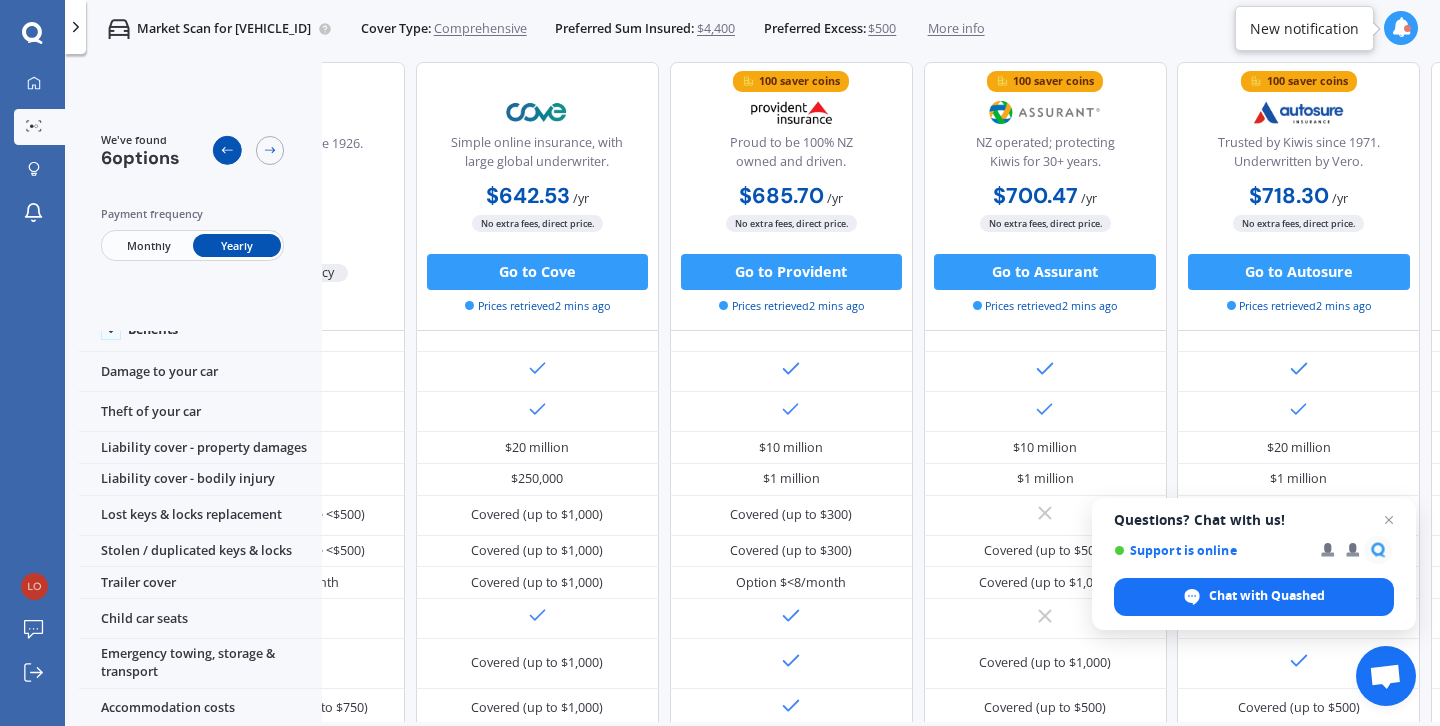 click 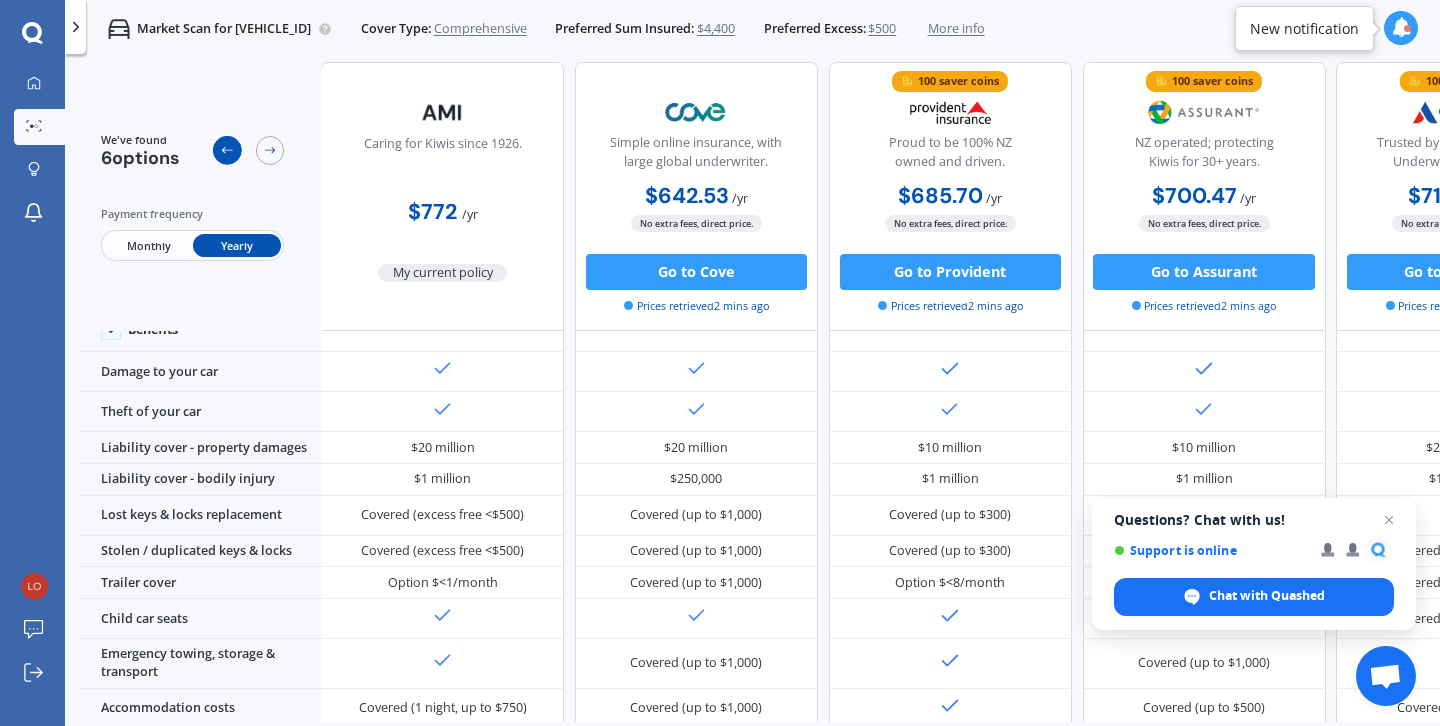 scroll, scrollTop: 110, scrollLeft: 0, axis: vertical 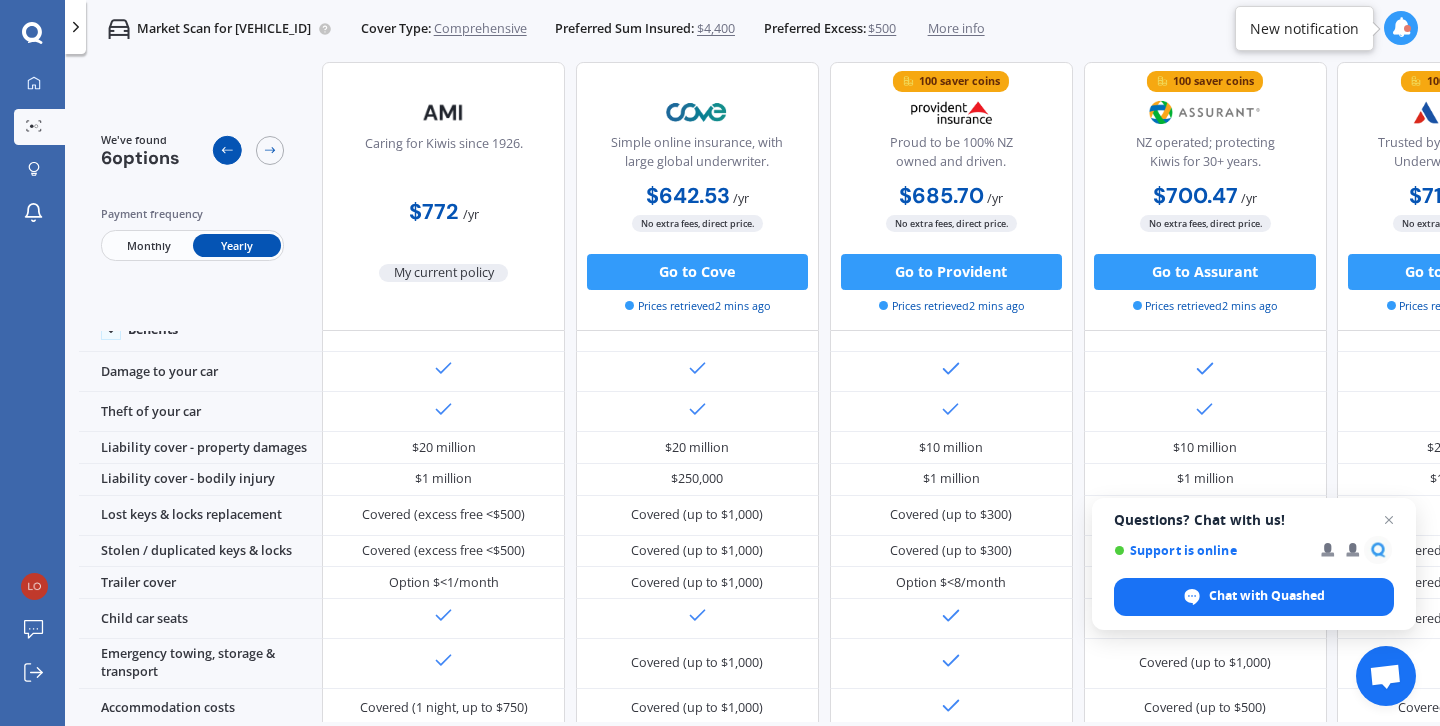 click 